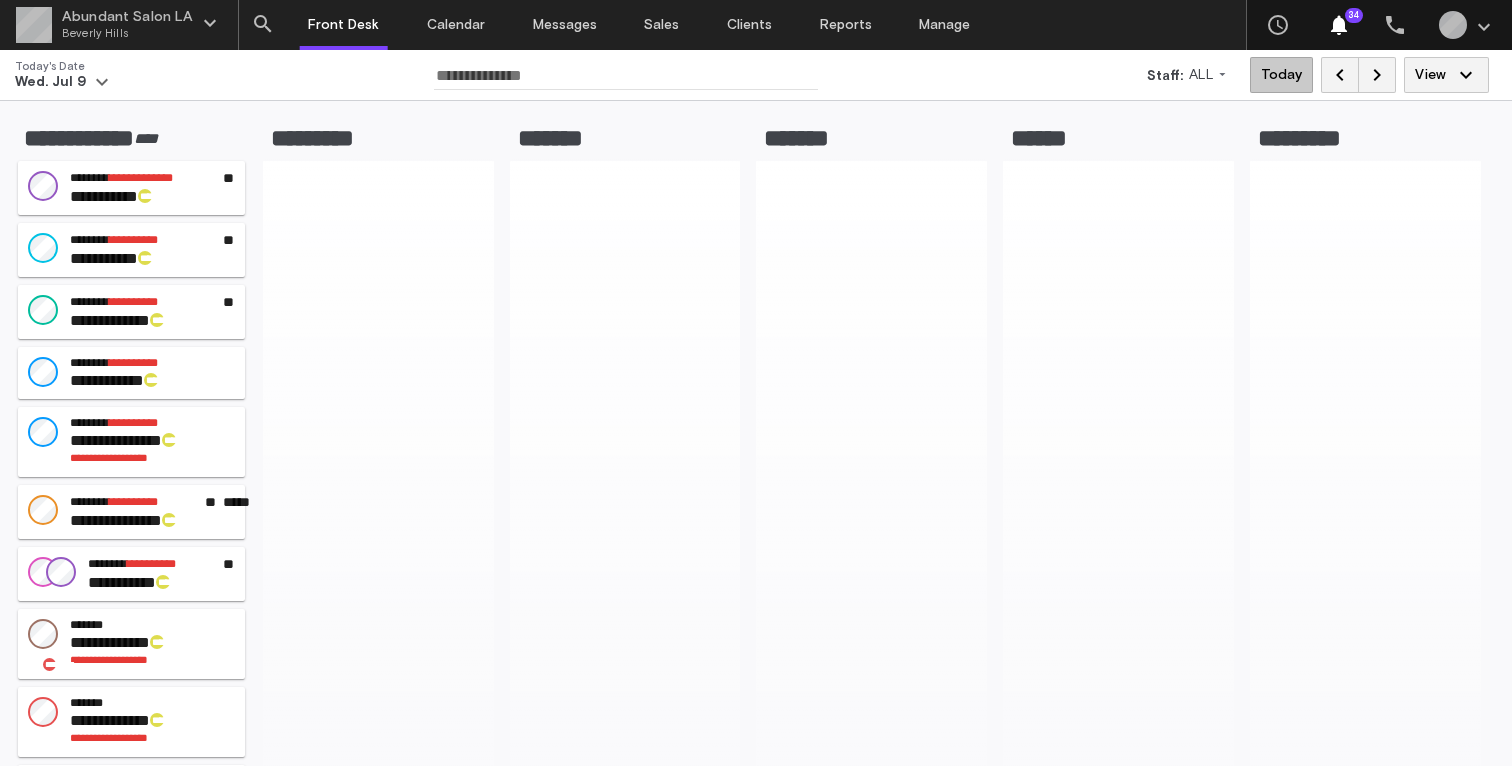 scroll, scrollTop: 0, scrollLeft: 0, axis: both 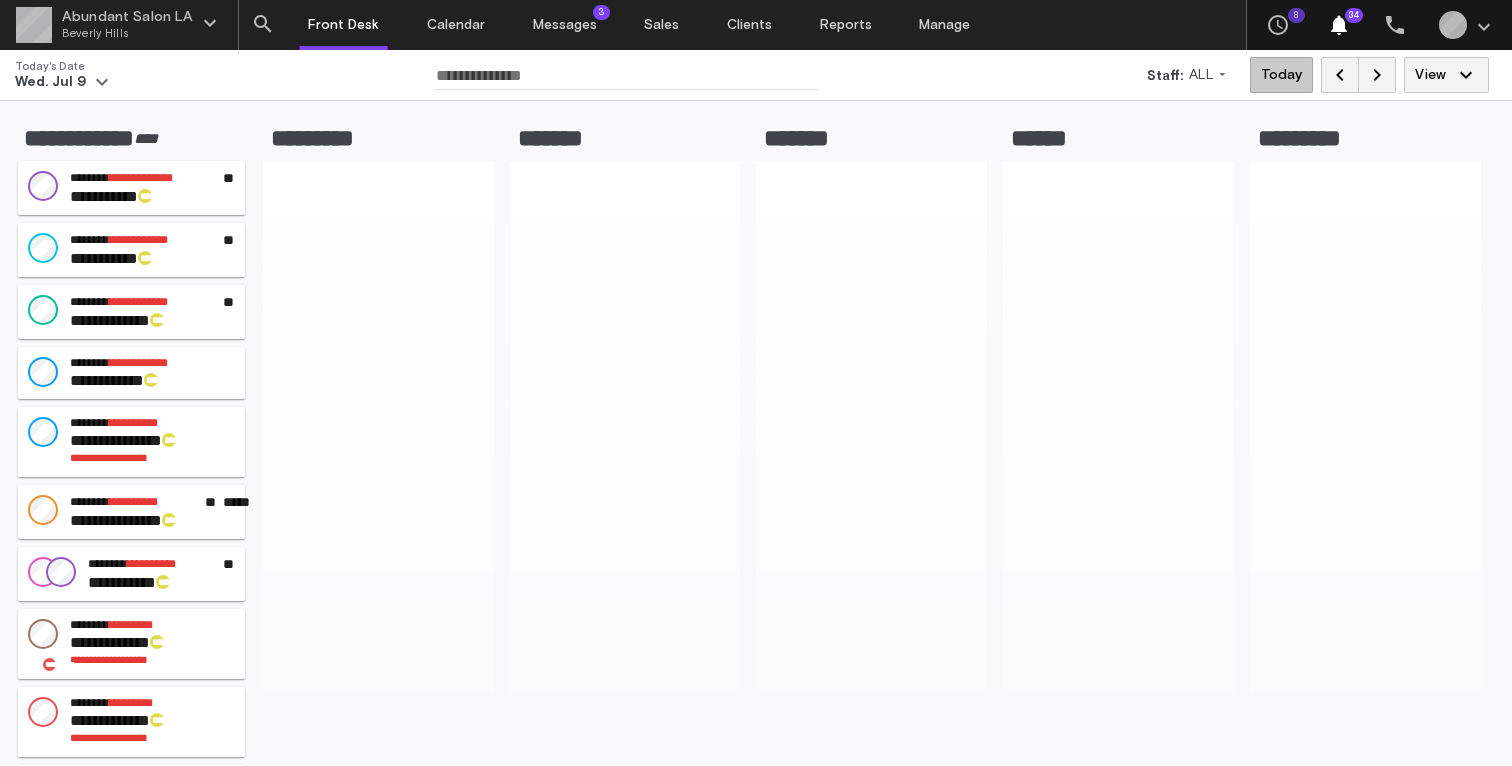 click on "**********" at bounding box center (748, 493) 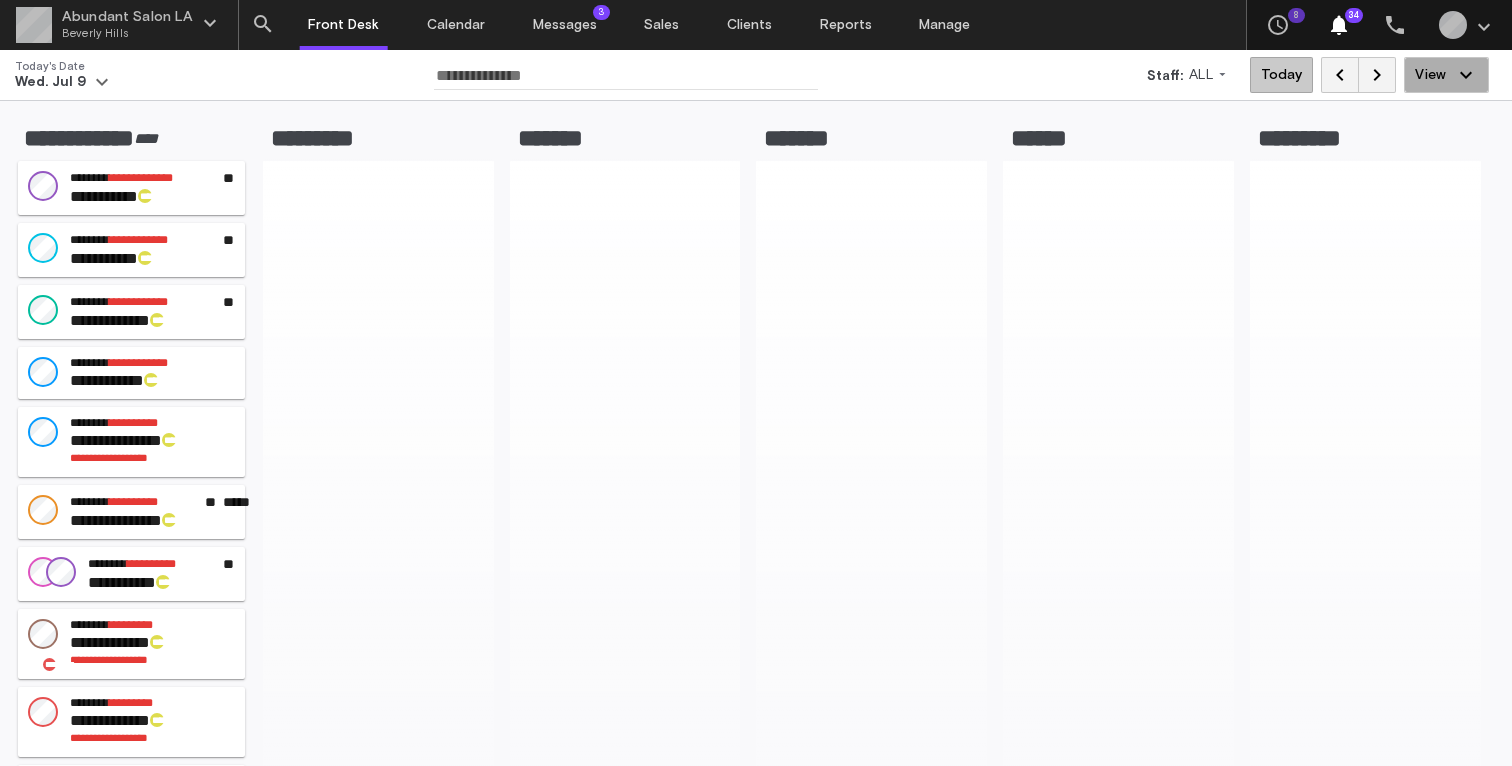 click on "expand_more" at bounding box center (1466, 75) 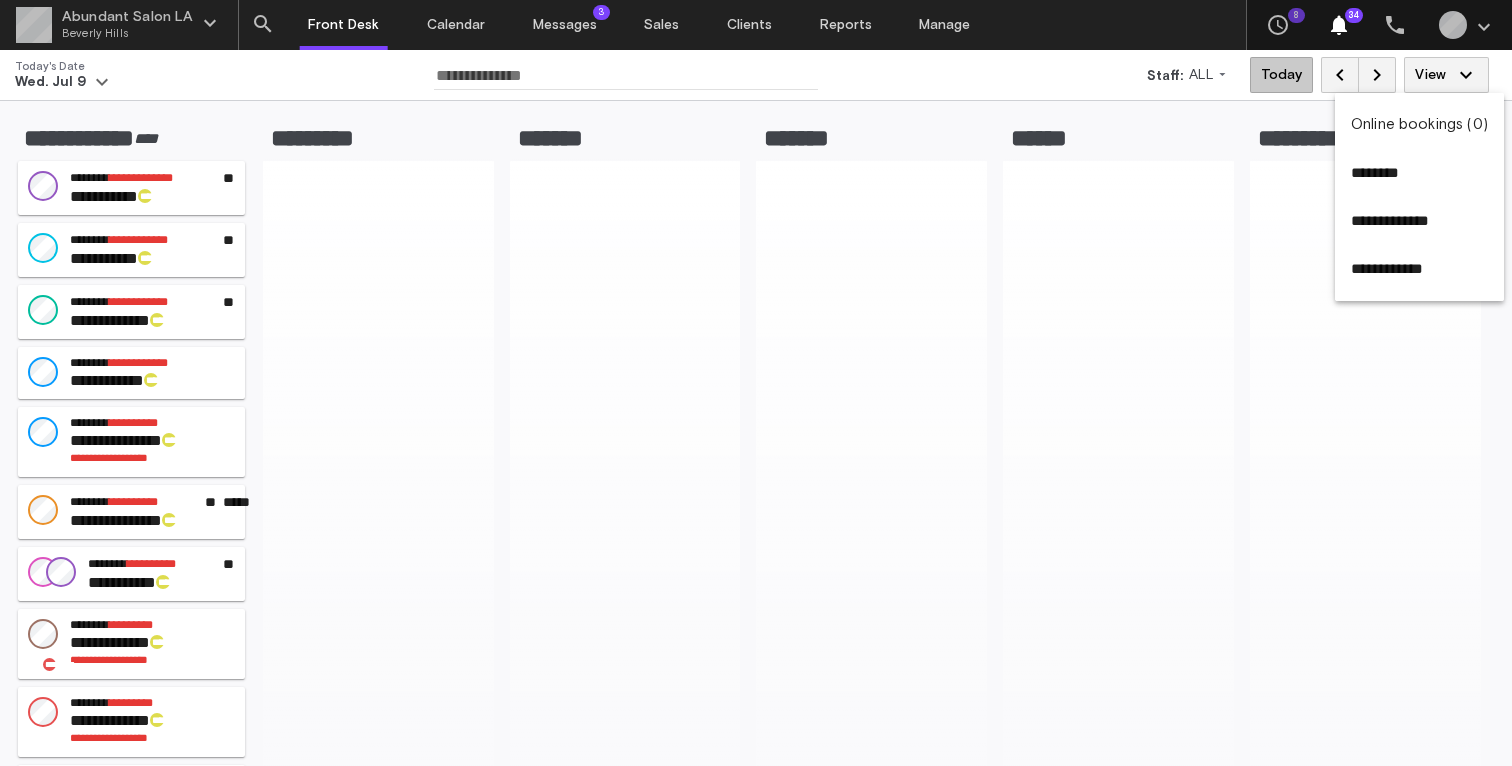 click at bounding box center [756, 383] 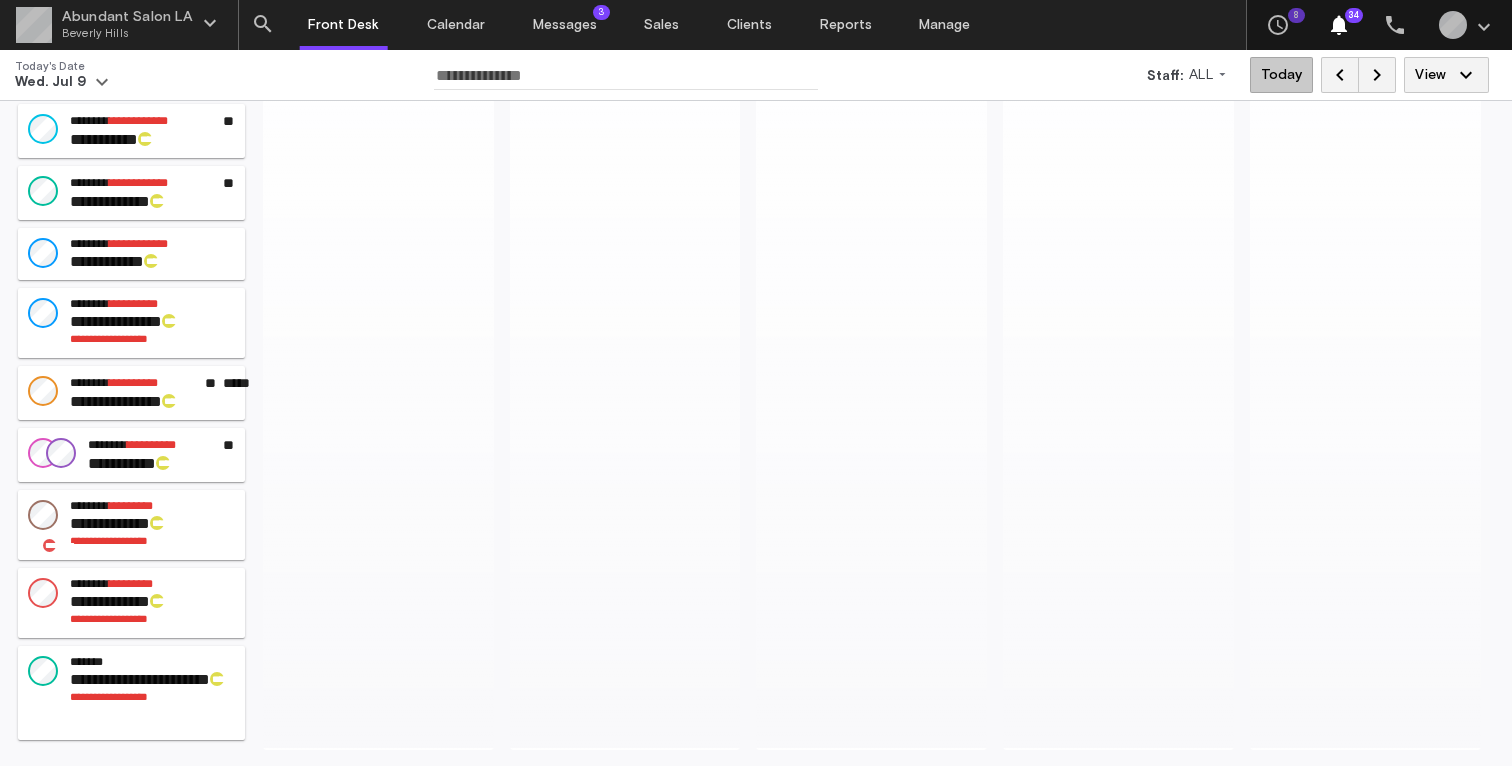 scroll, scrollTop: 0, scrollLeft: 0, axis: both 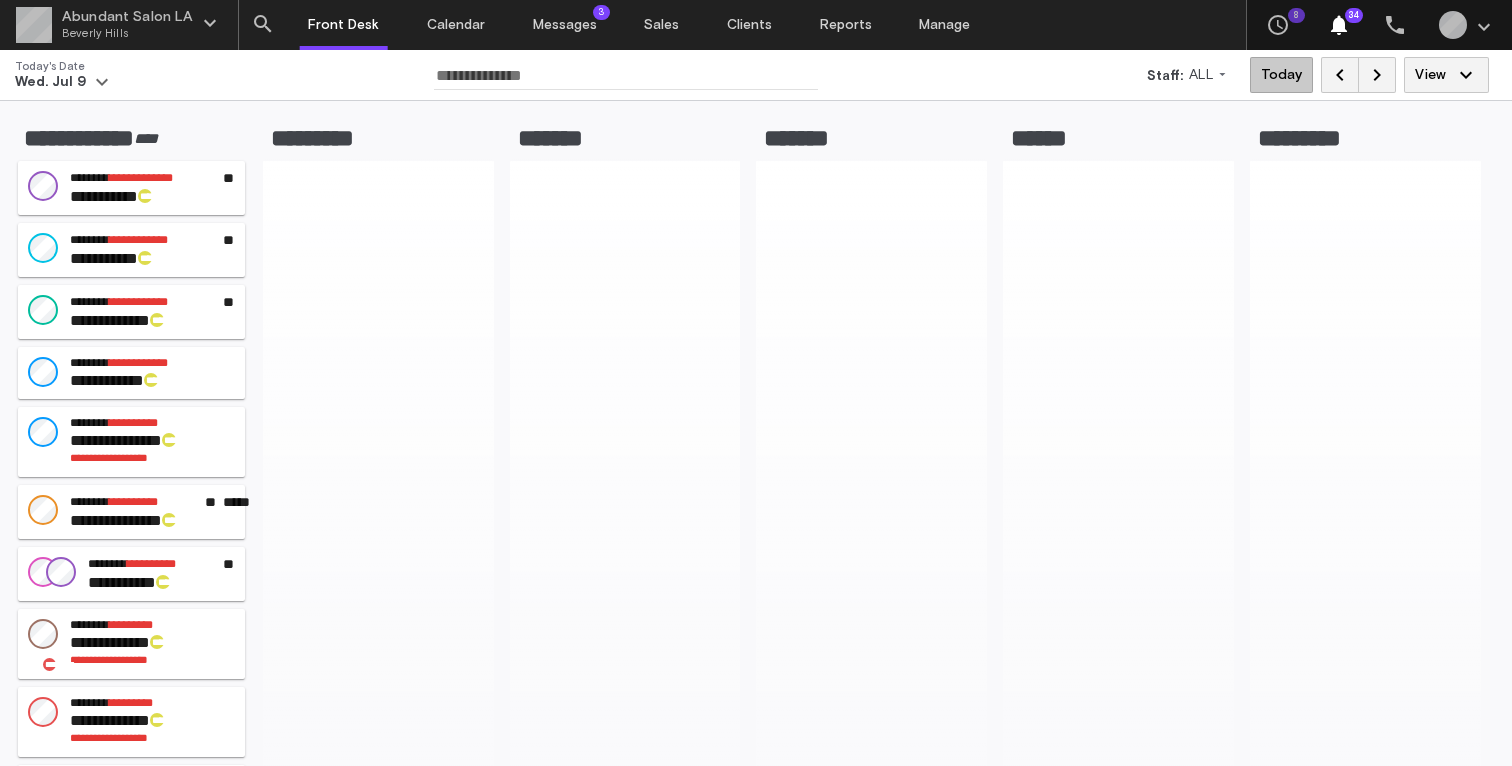 click on "*********" at bounding box center [378, 493] 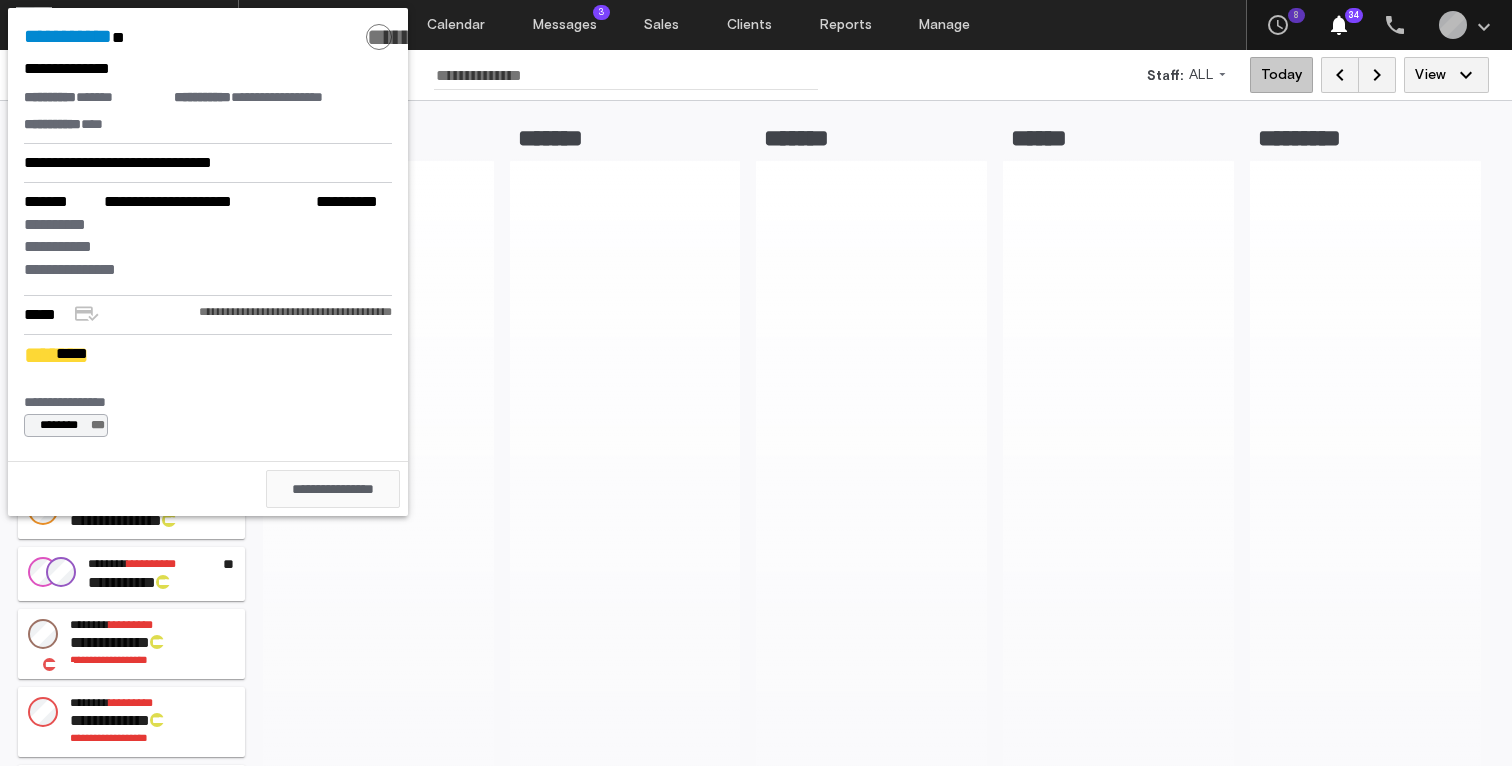 click on "**********" at bounding box center [333, 489] 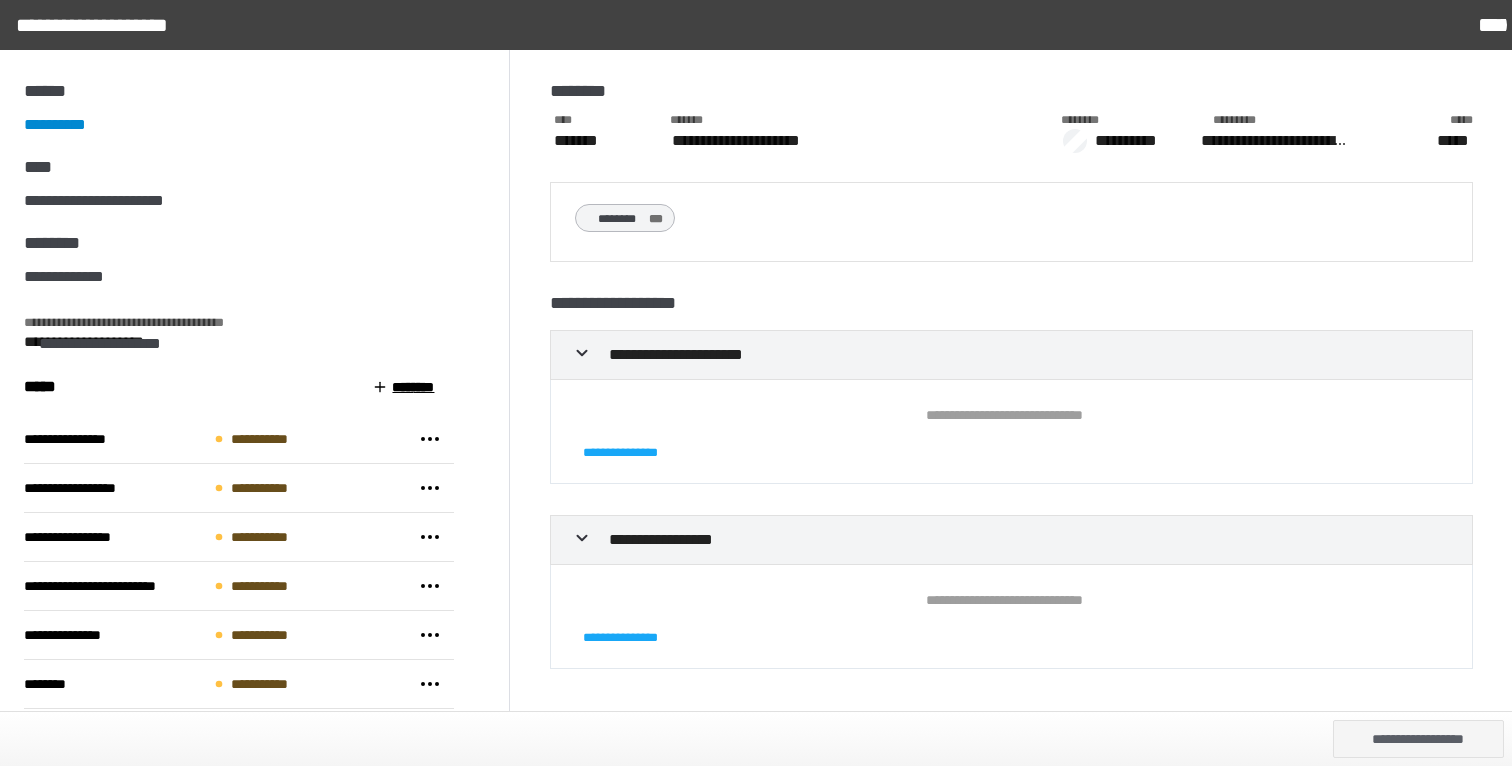 click on "**********" at bounding box center (1133, 141) 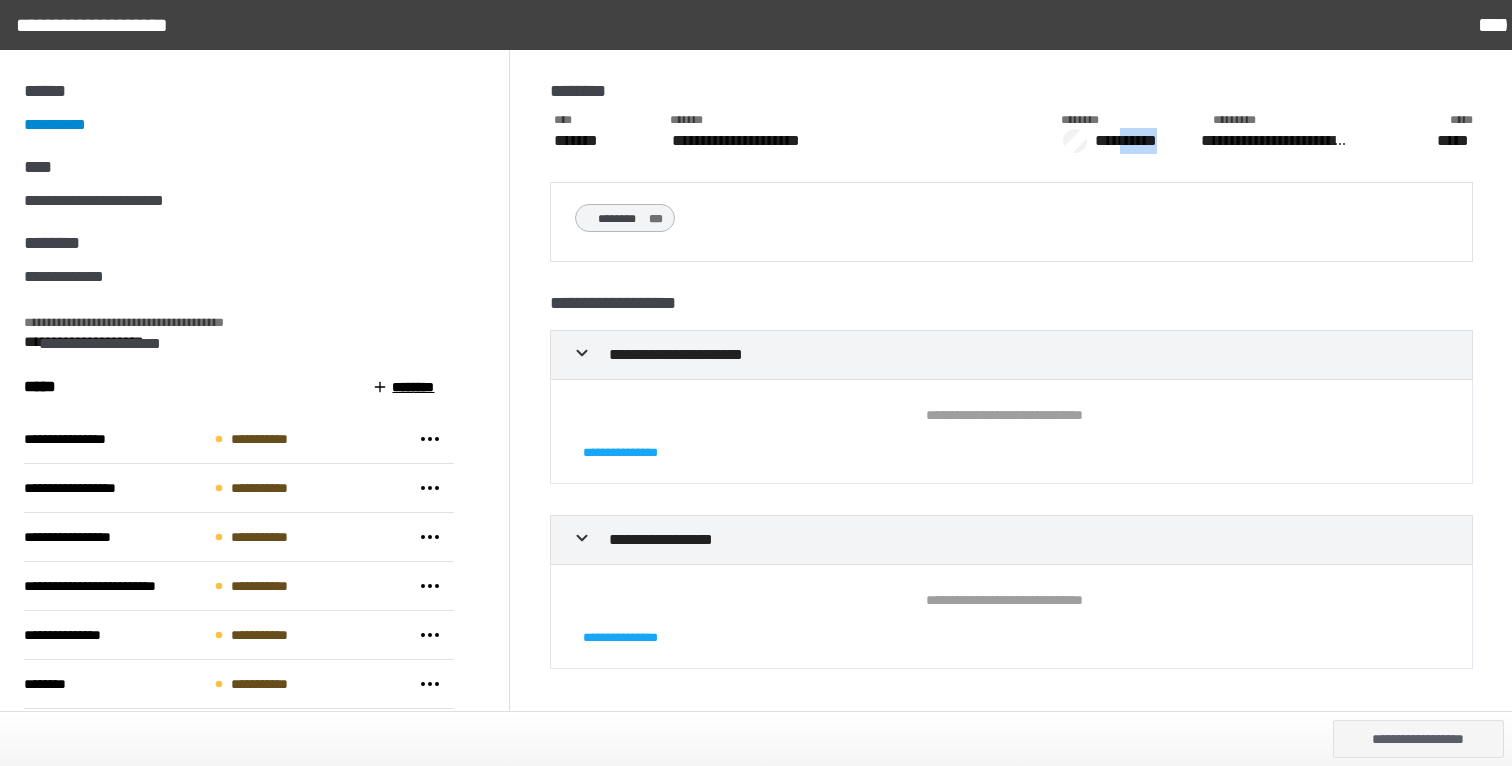 click on "**********" at bounding box center (1133, 141) 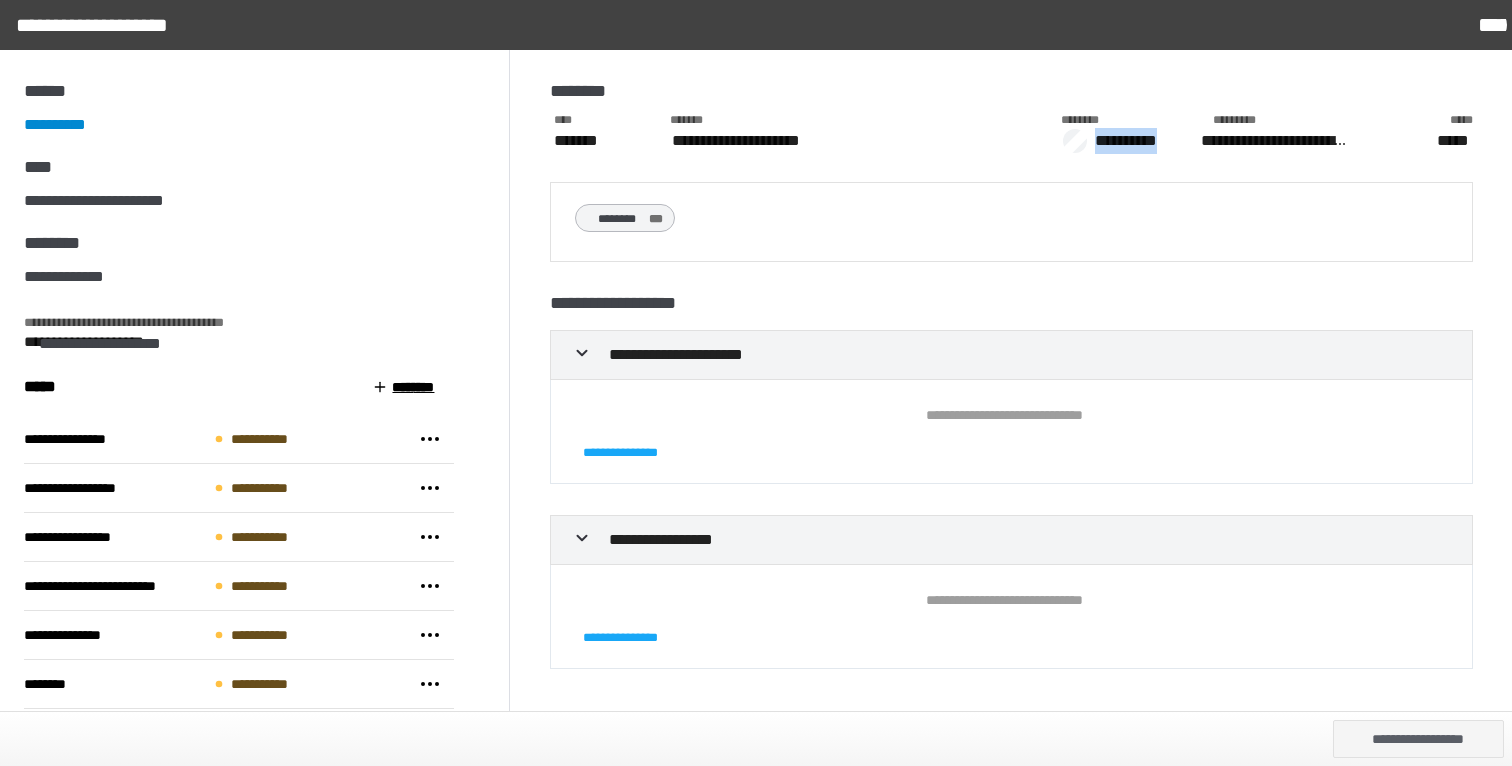 click on "**********" at bounding box center [1133, 141] 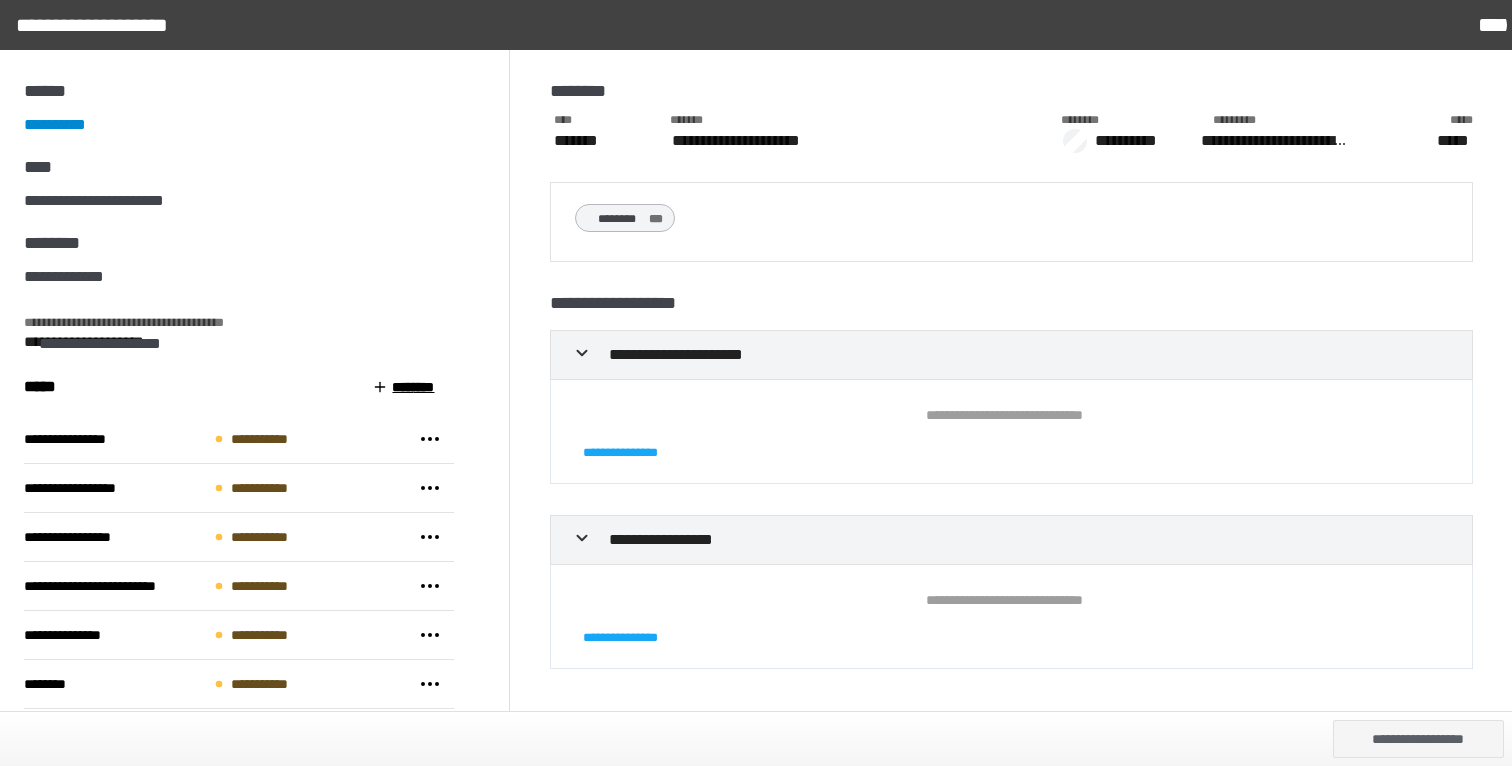 click on "********    ***" at bounding box center [1011, 222] 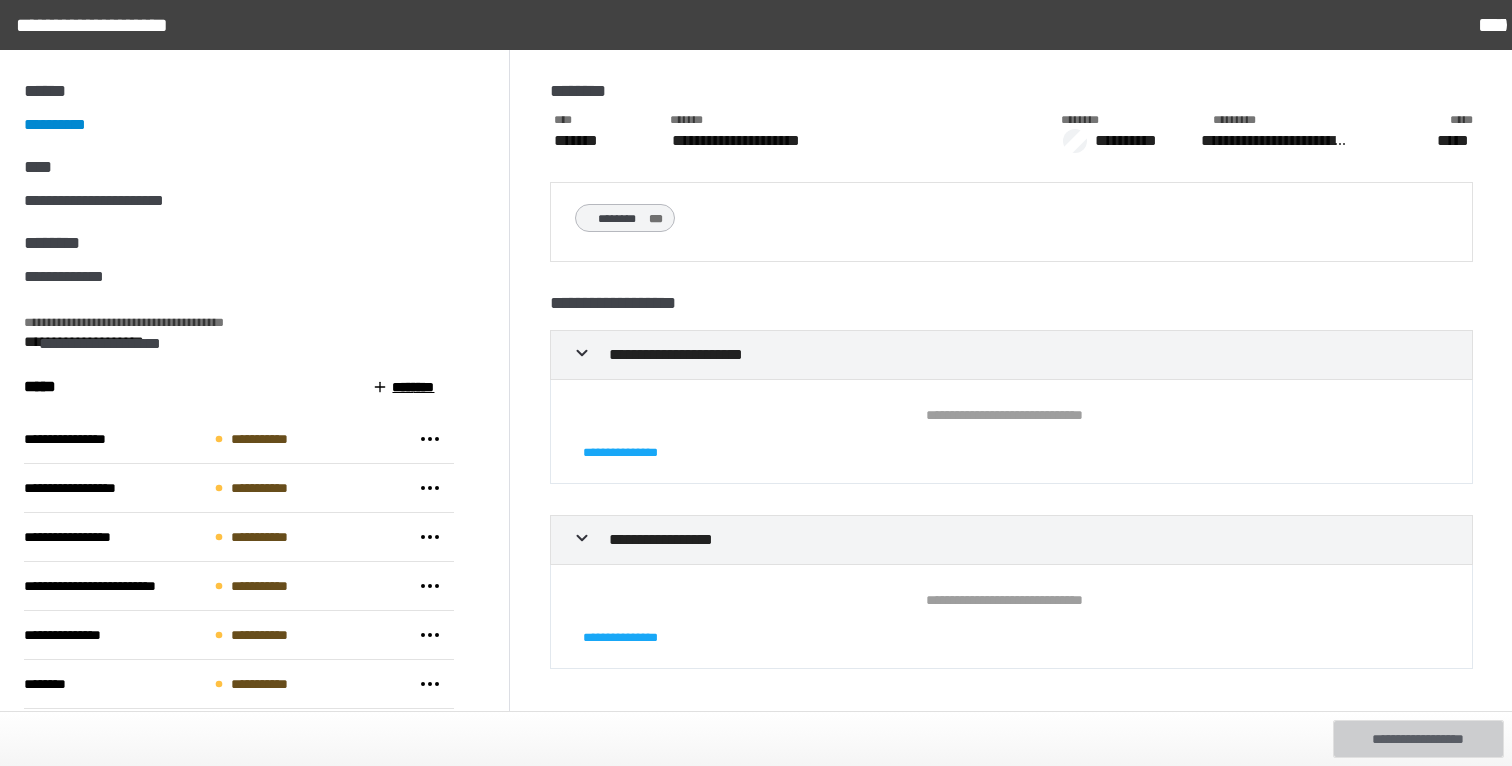 click on "**********" at bounding box center (1418, 739) 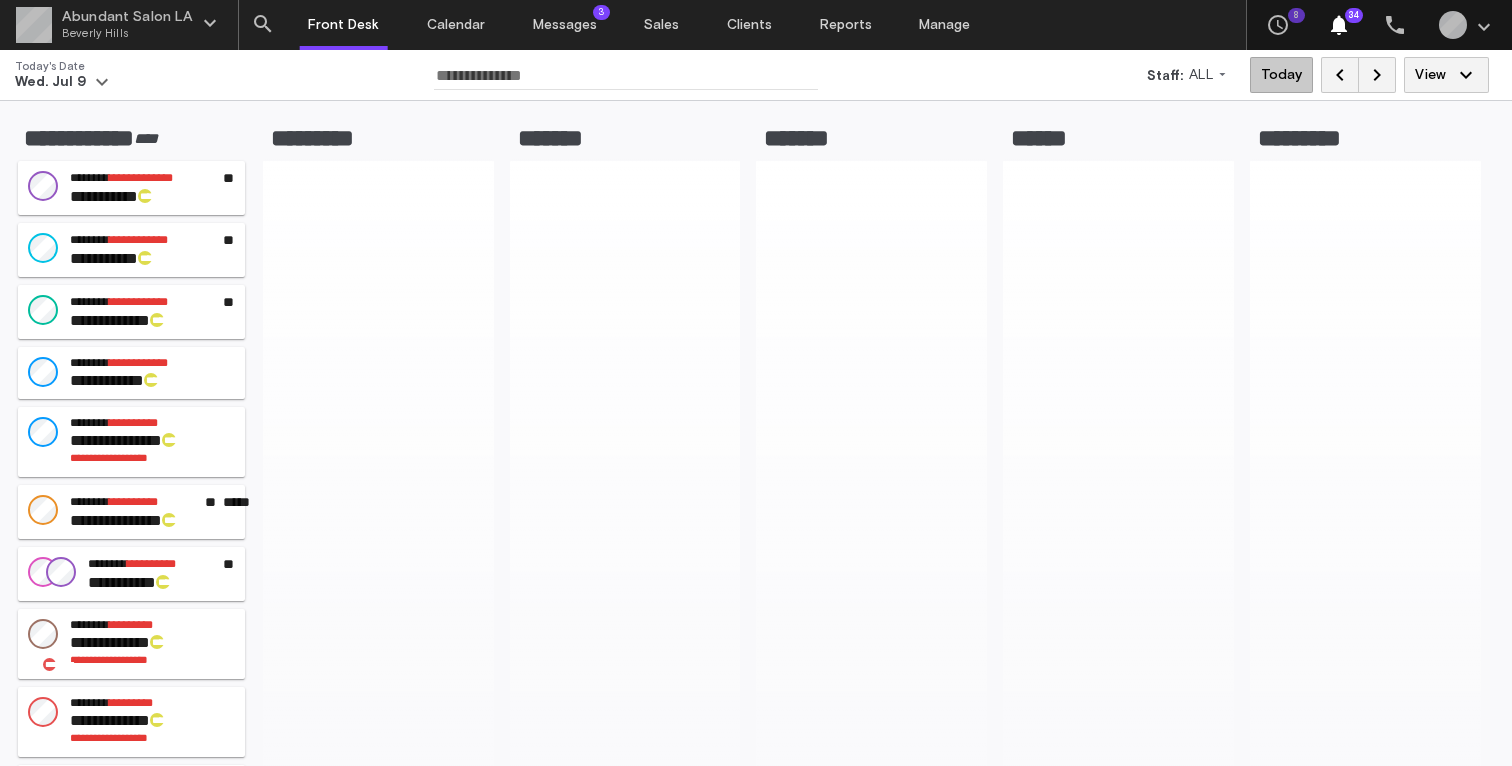 click on "*********" at bounding box center [131, 138] 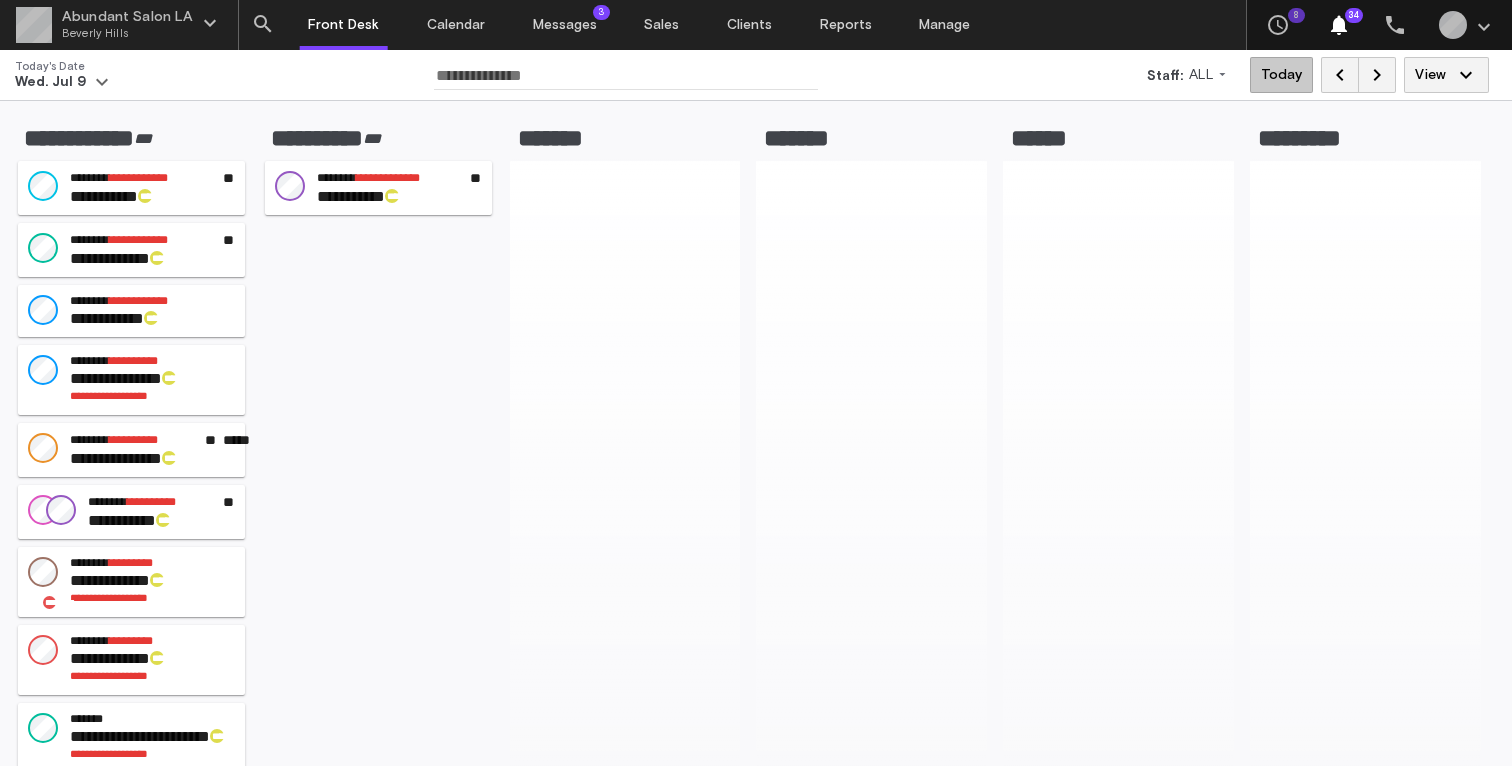 click on "**********" at bounding box center (131, 483) 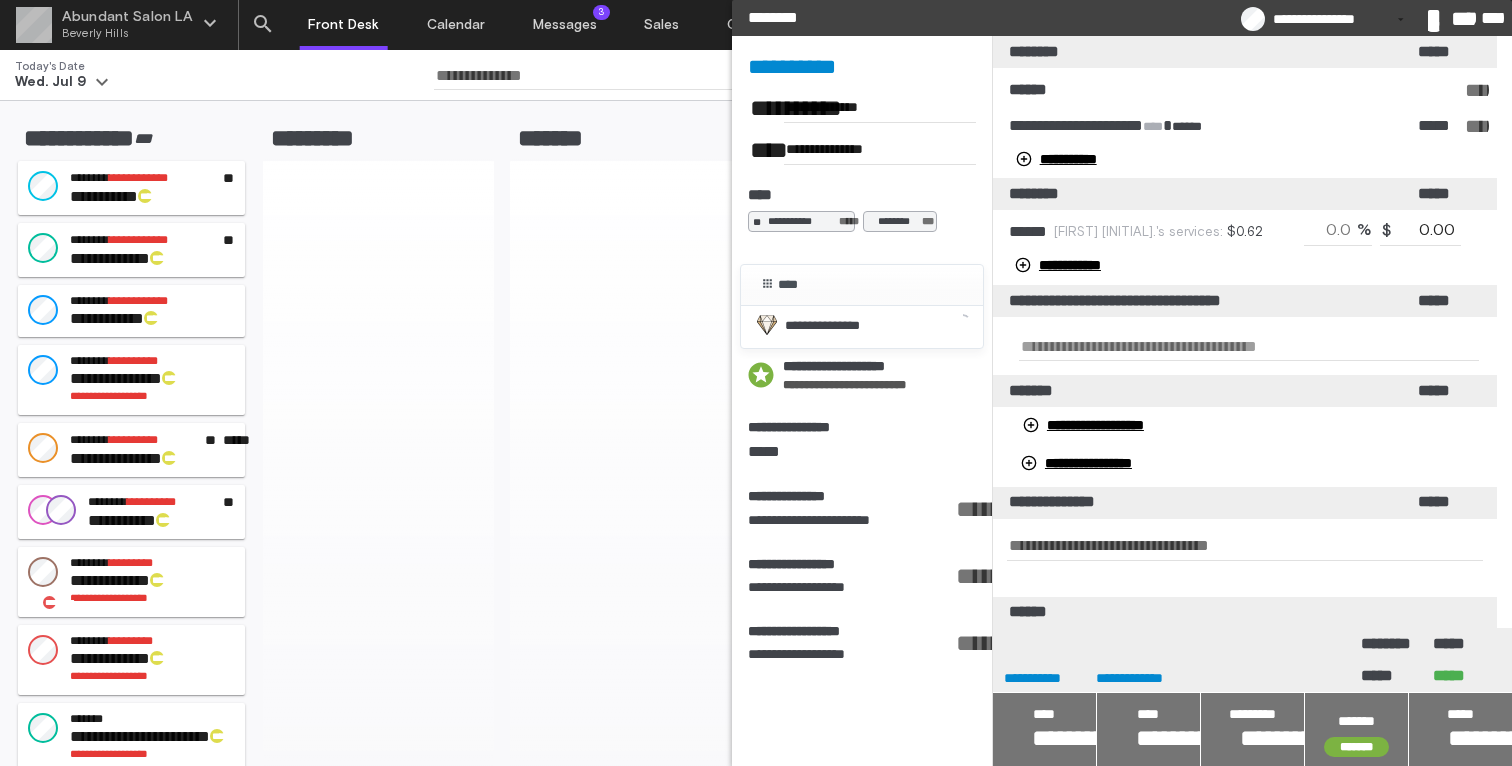 click on "*****" at bounding box center [1490, 18] 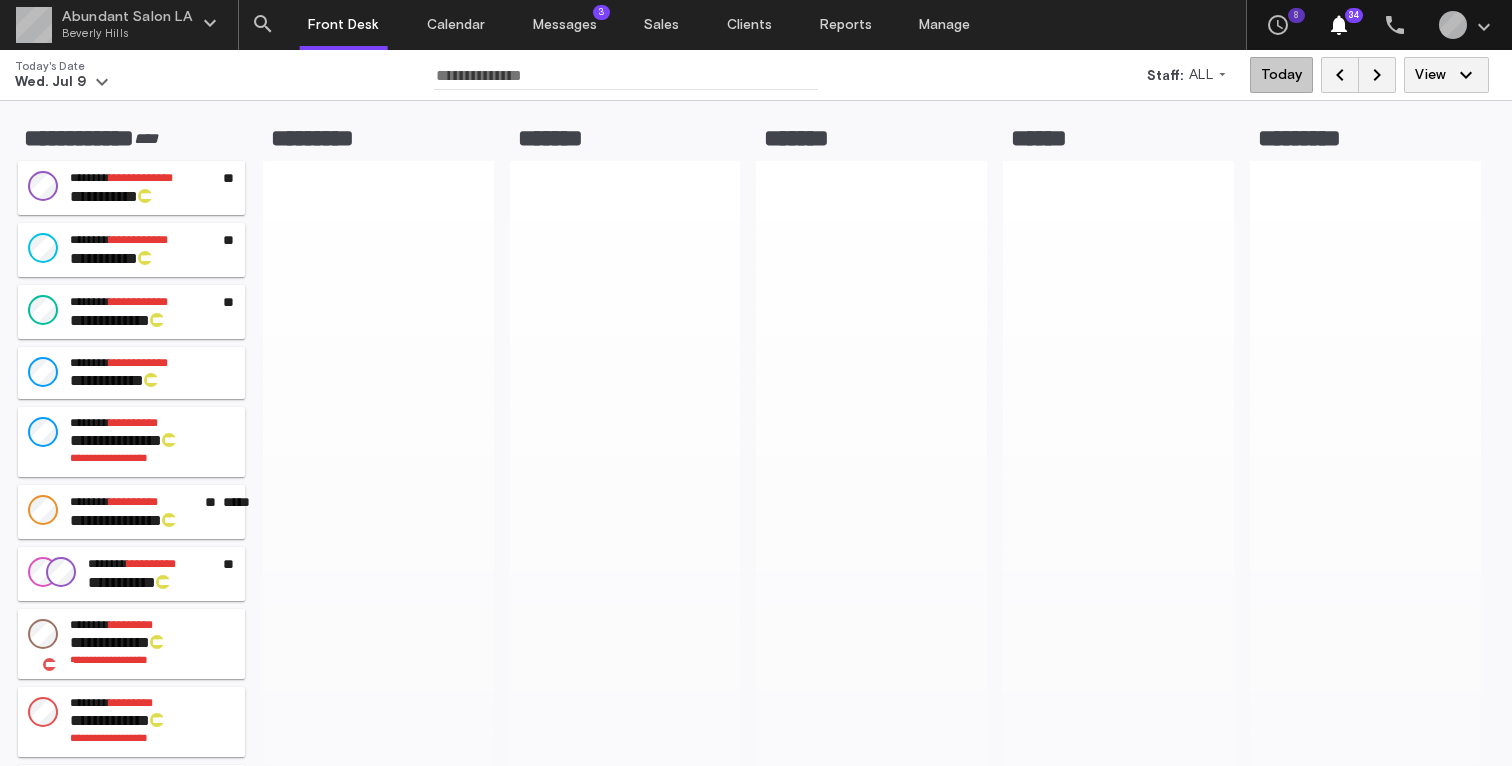 click on "**********" at bounding box center [756, 75] 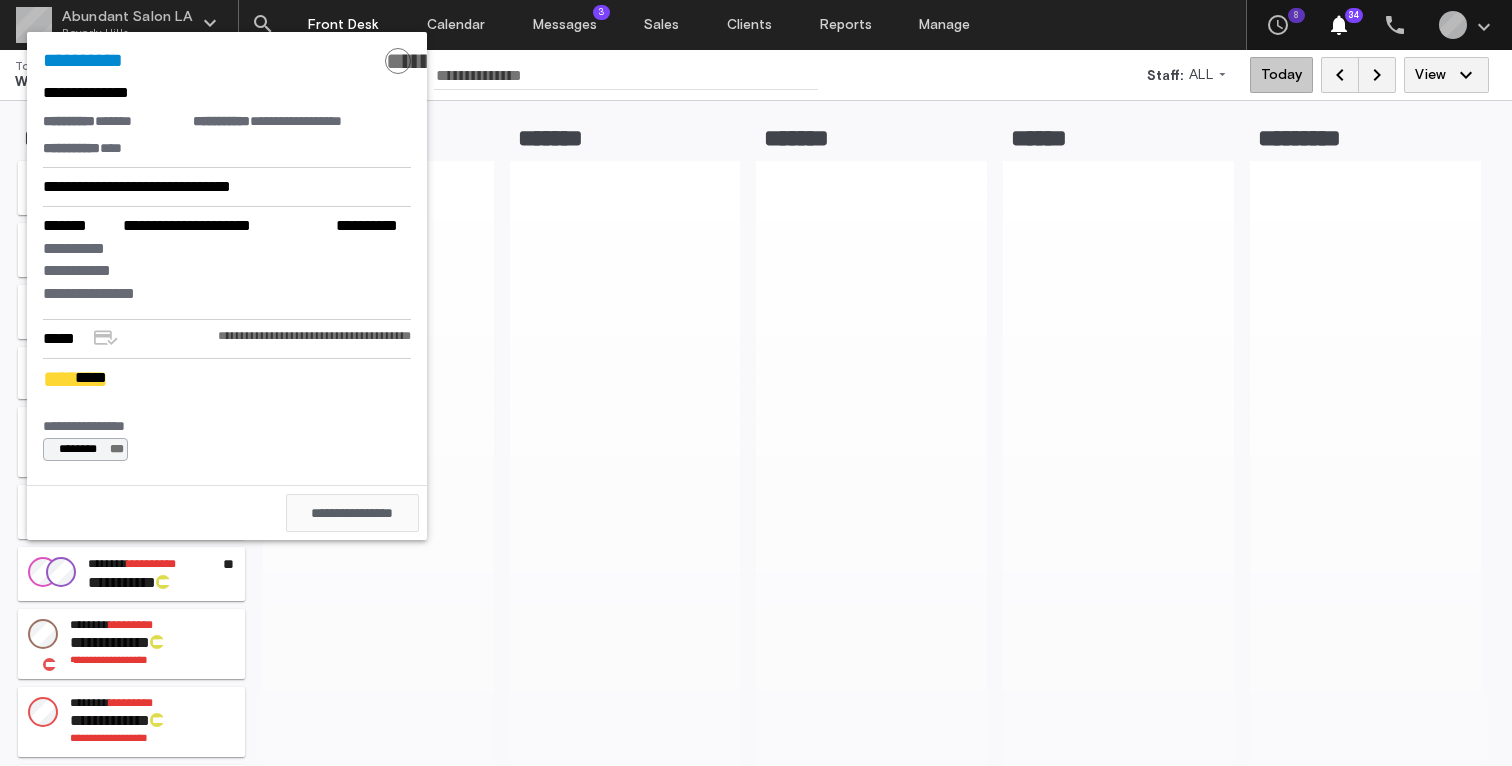 click on "**********" at bounding box center [353, 513] 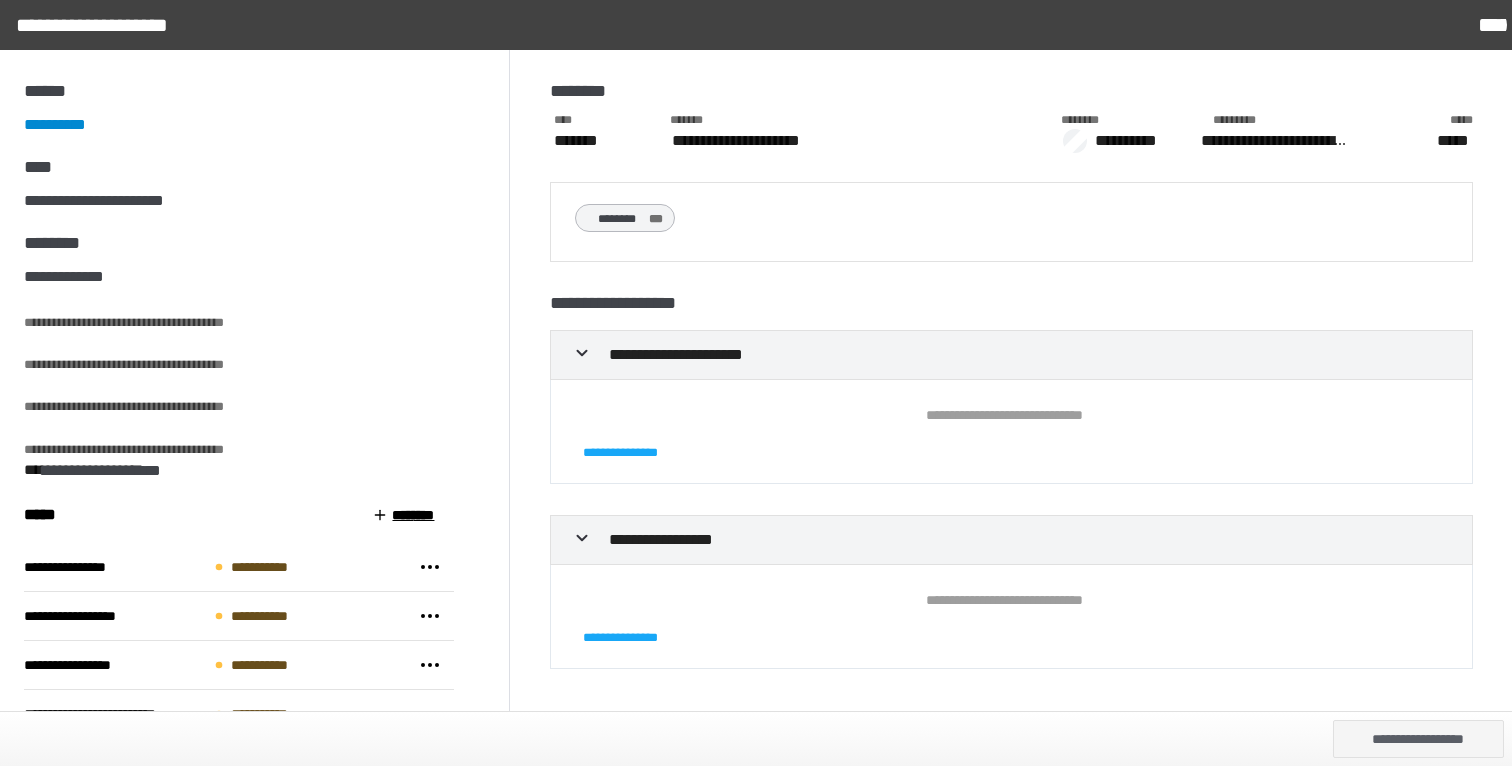 click on "**********" at bounding box center (756, 738) 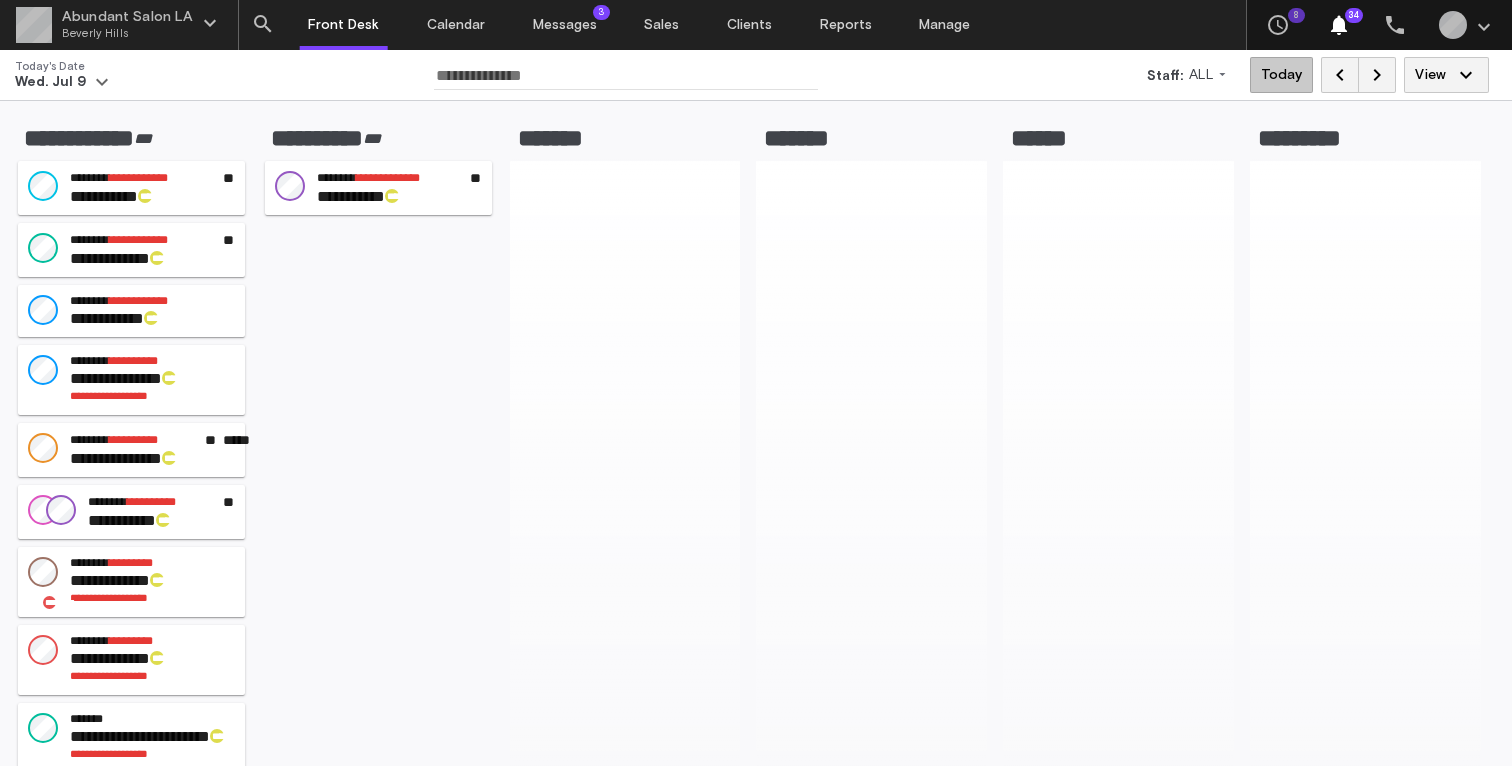 click on "******" at bounding box center [116, 196] 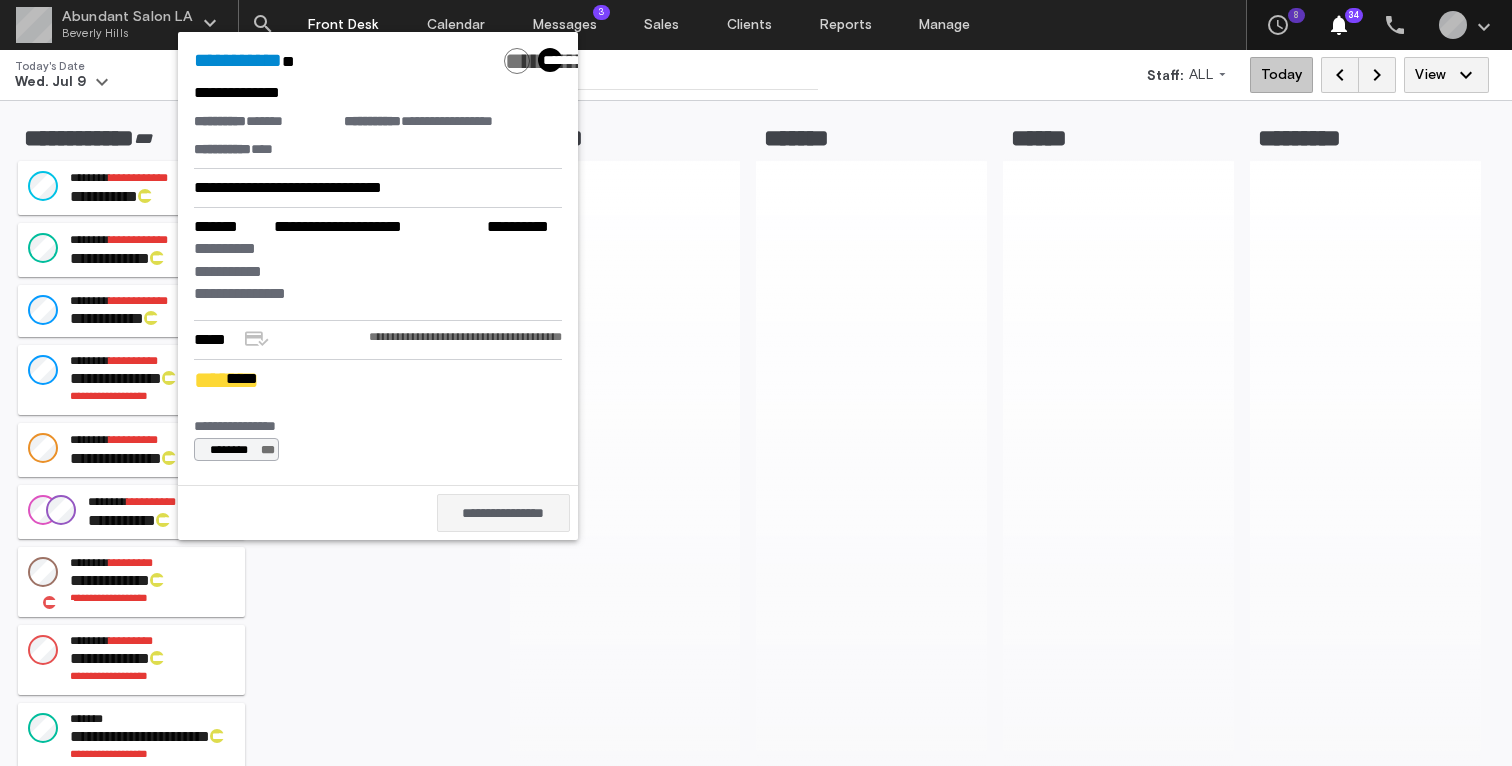 click at bounding box center [311, 513] 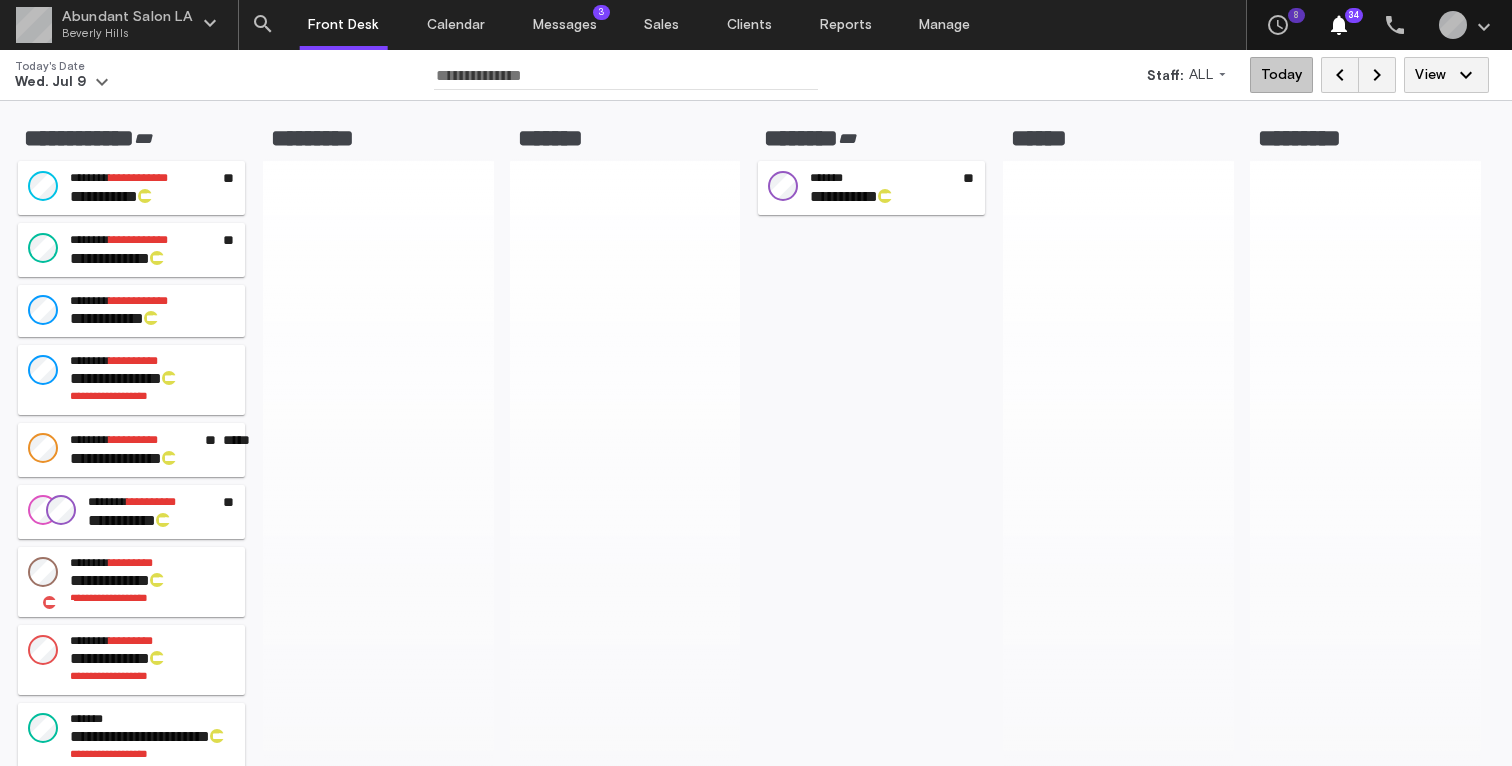 click on "*******" at bounding box center (89, 178) 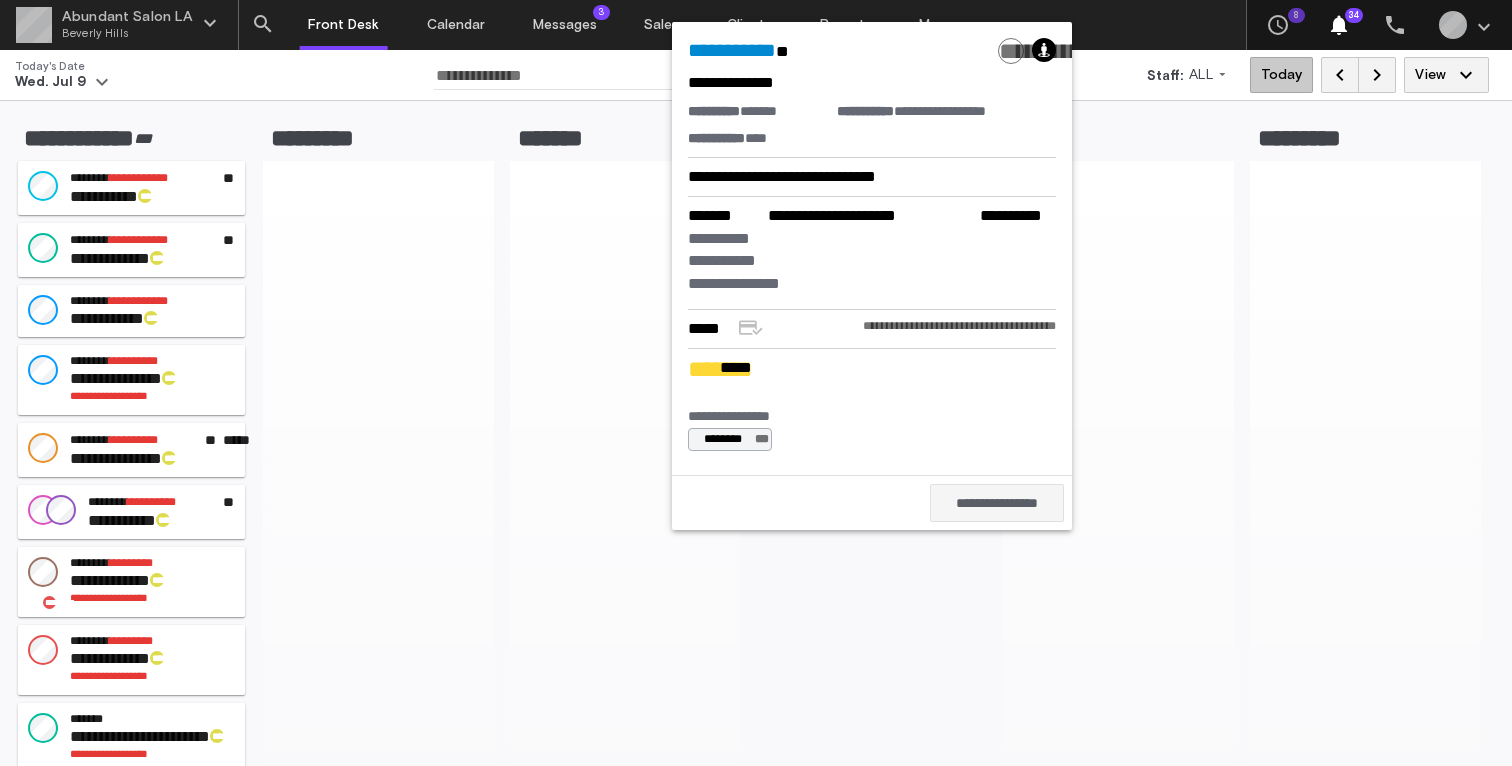 click on "******" at bounding box center [131, 138] 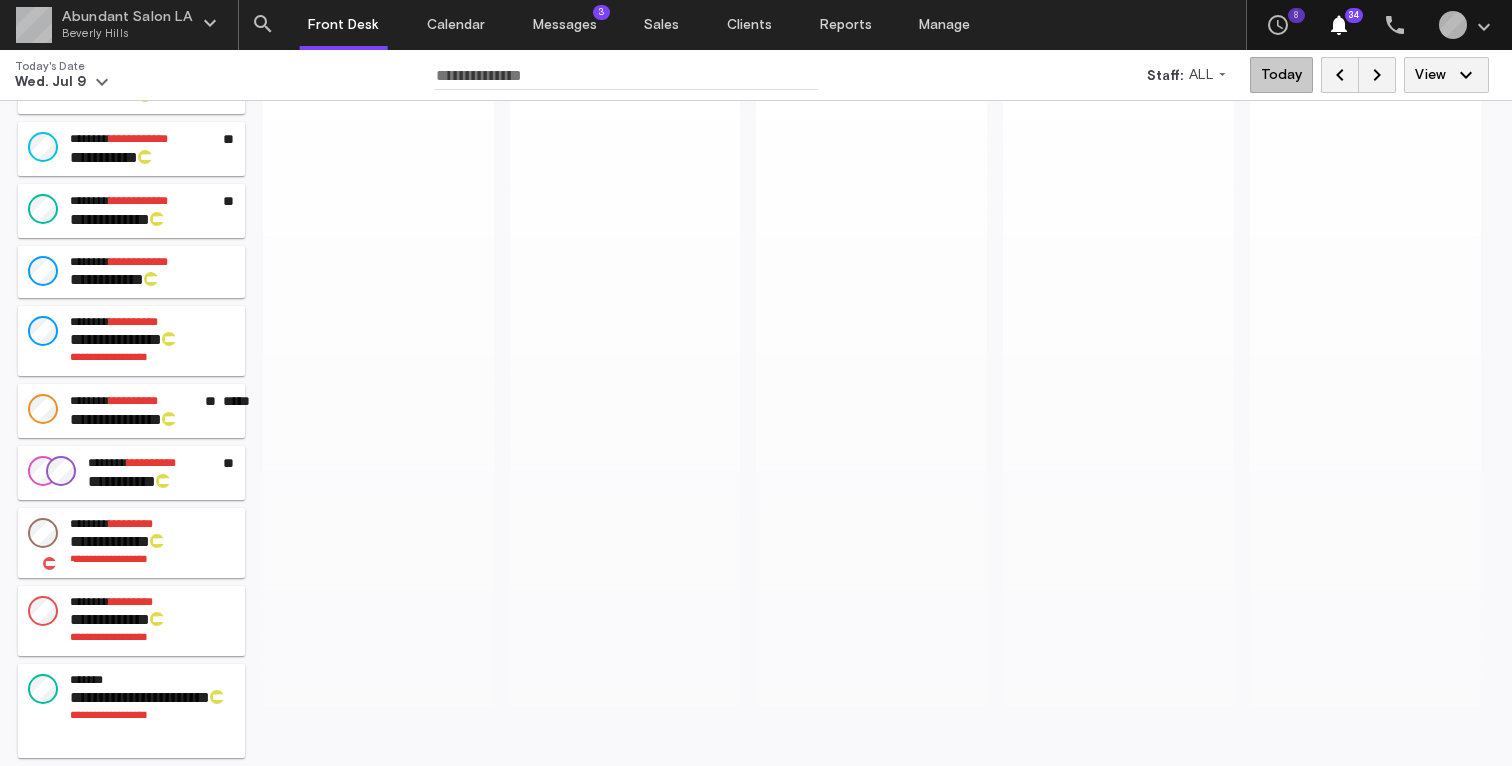 scroll, scrollTop: 119, scrollLeft: 0, axis: vertical 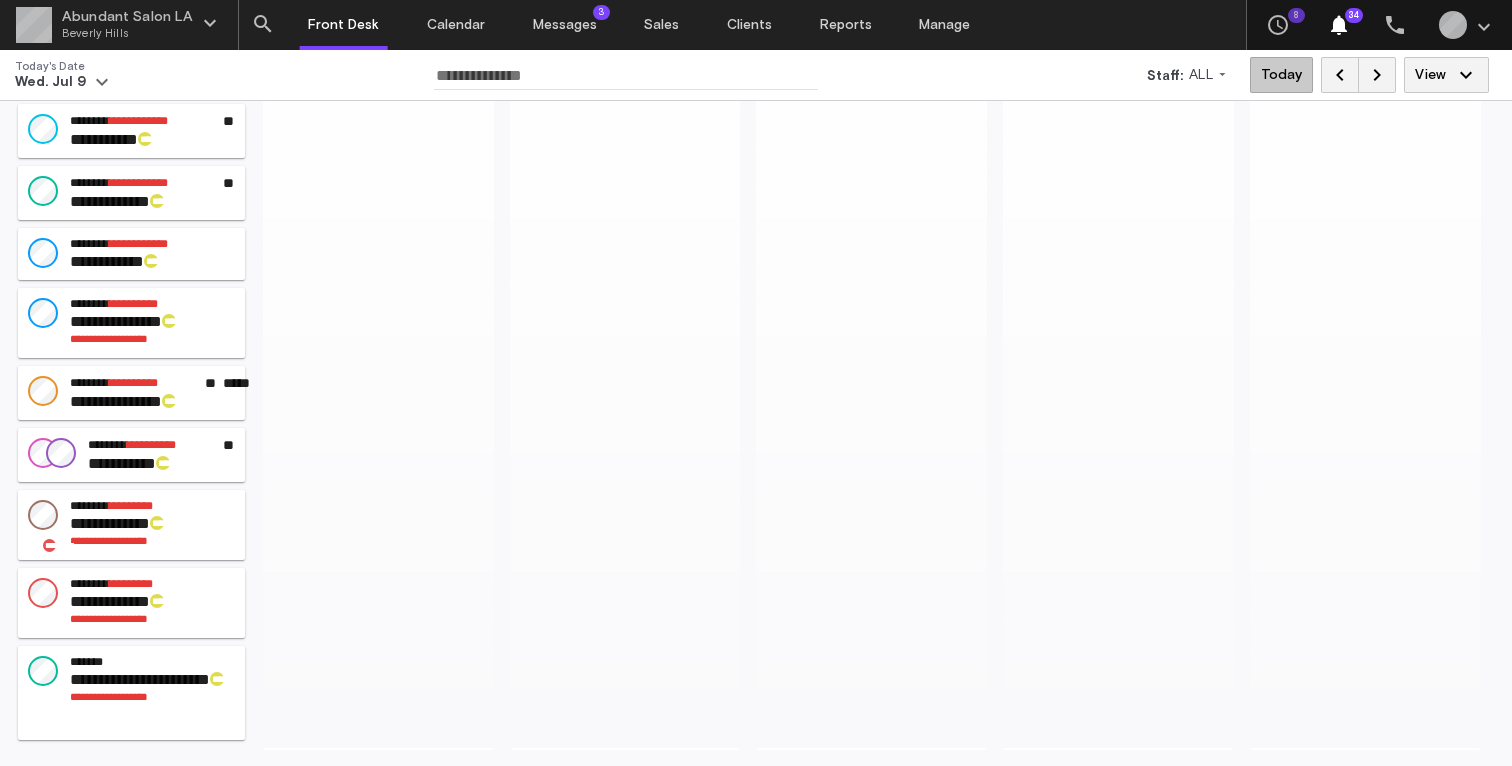click on "*******" at bounding box center [125, 523] 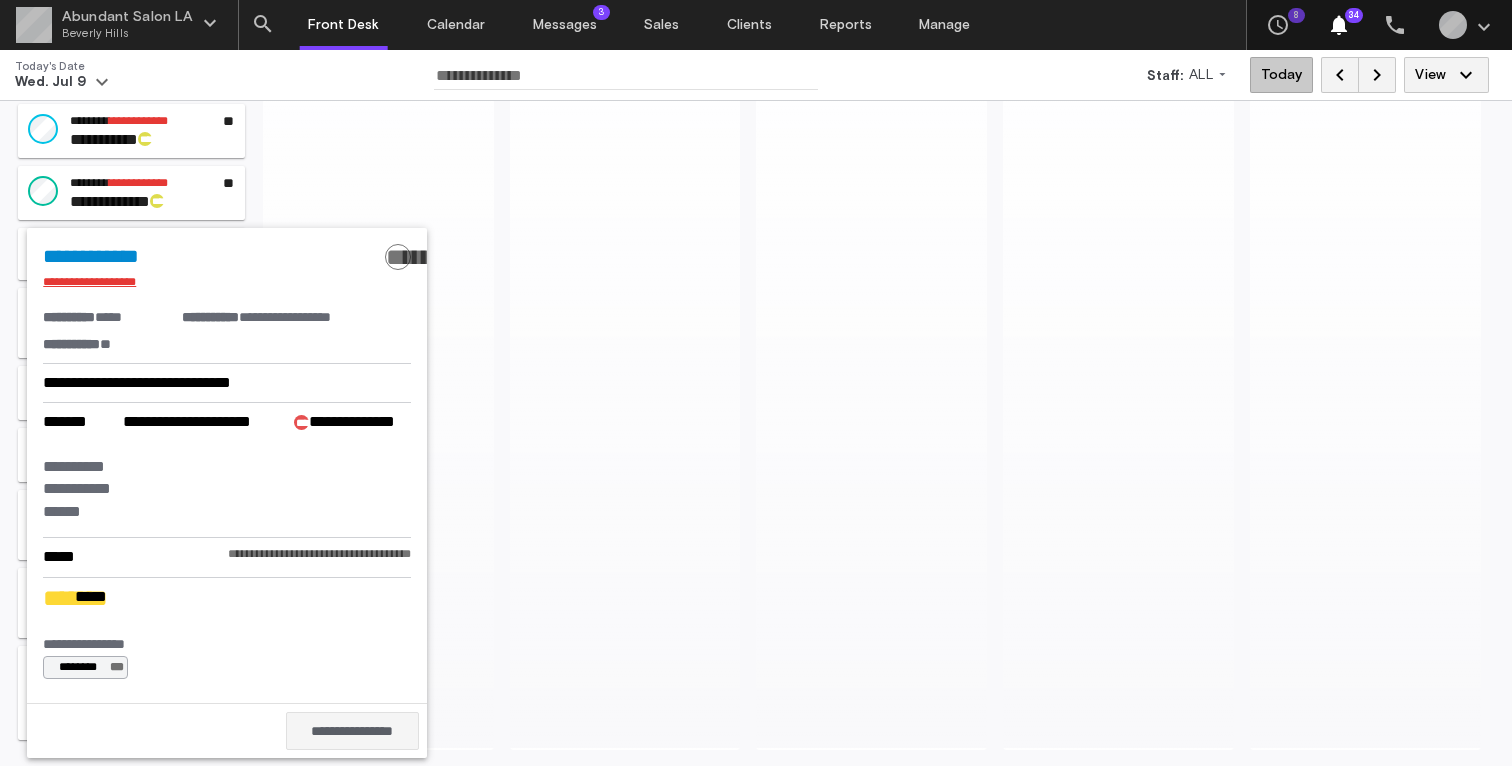 click on "**********" at bounding box center (138, 183) 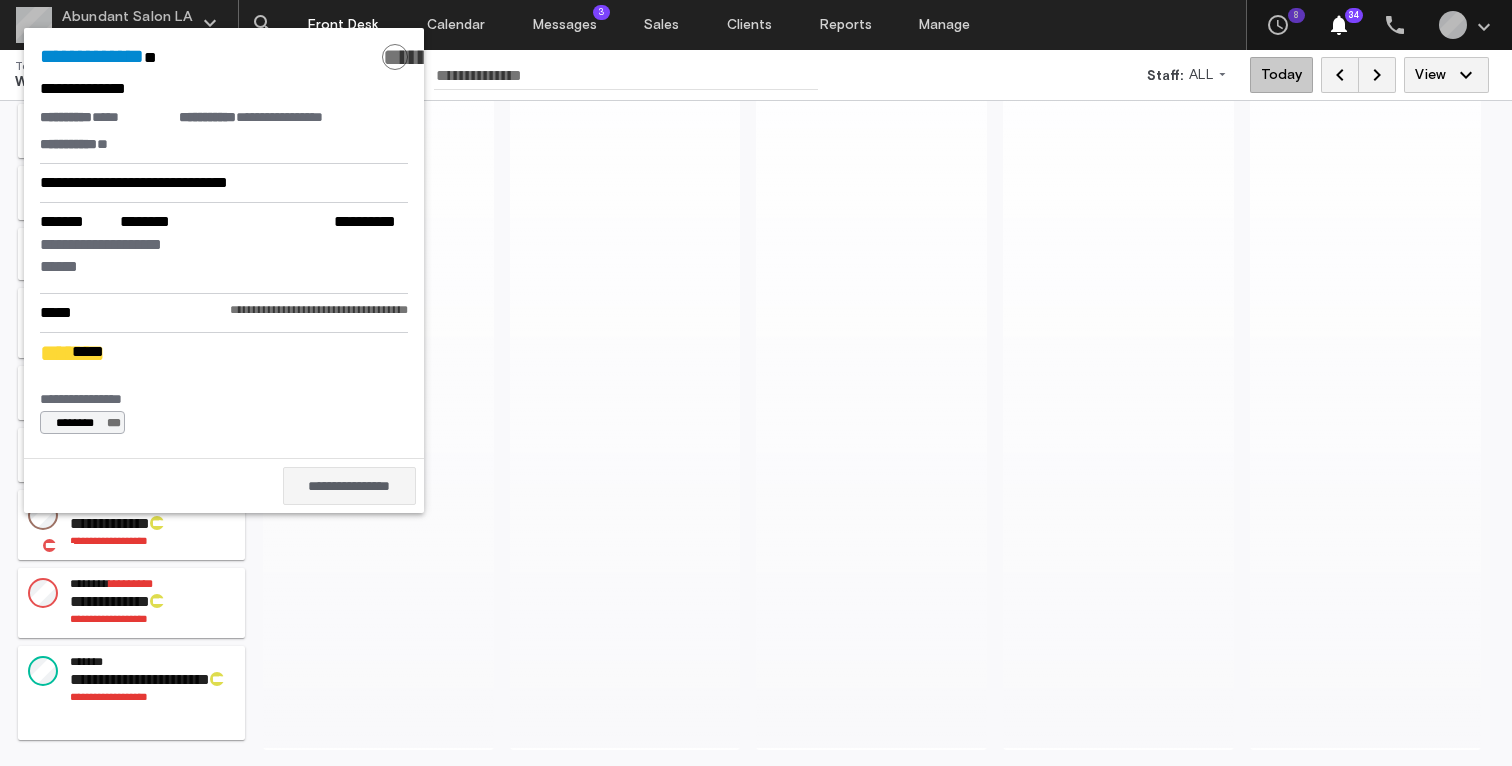 click on "**********" at bounding box center (153, 695) 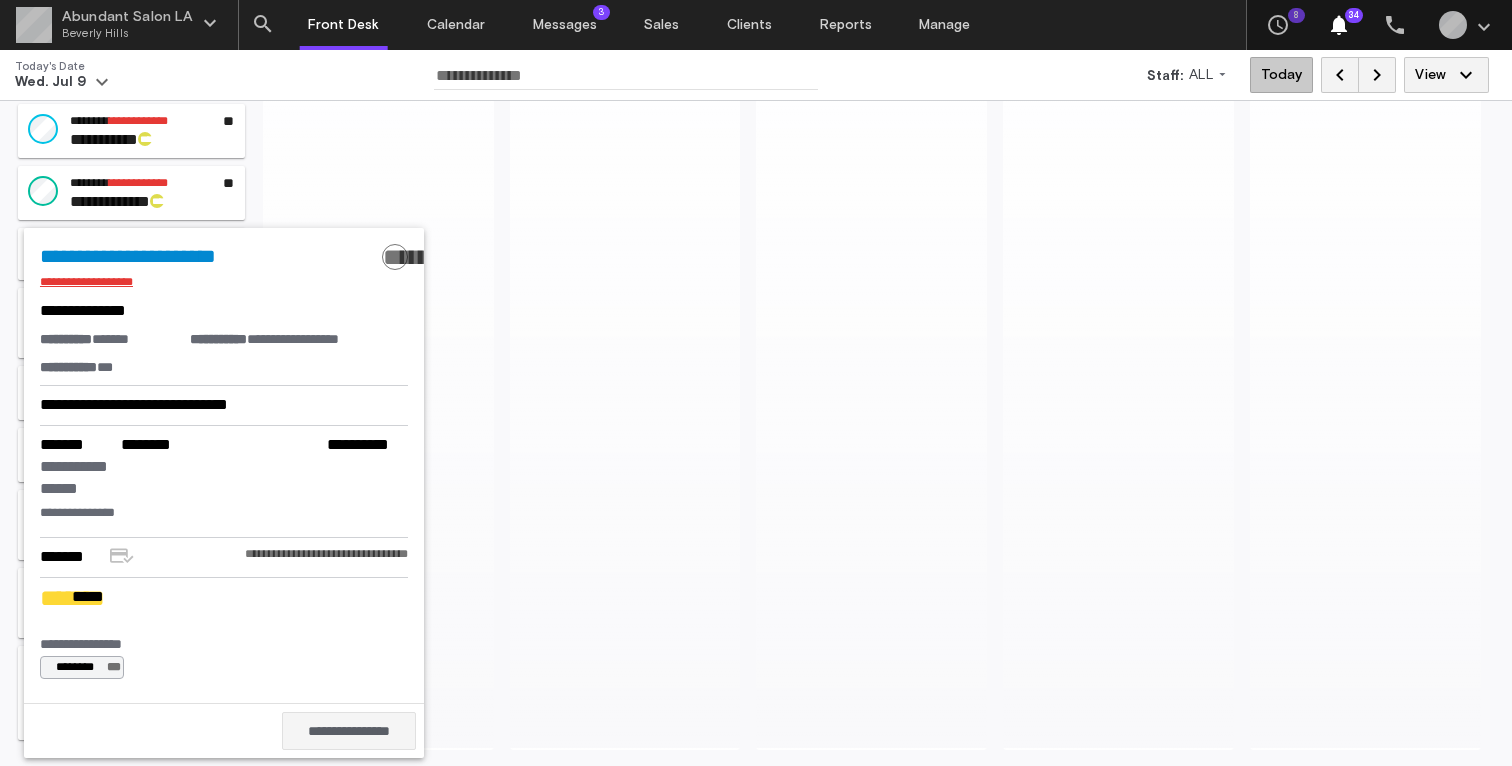 click at bounding box center (378, 395) 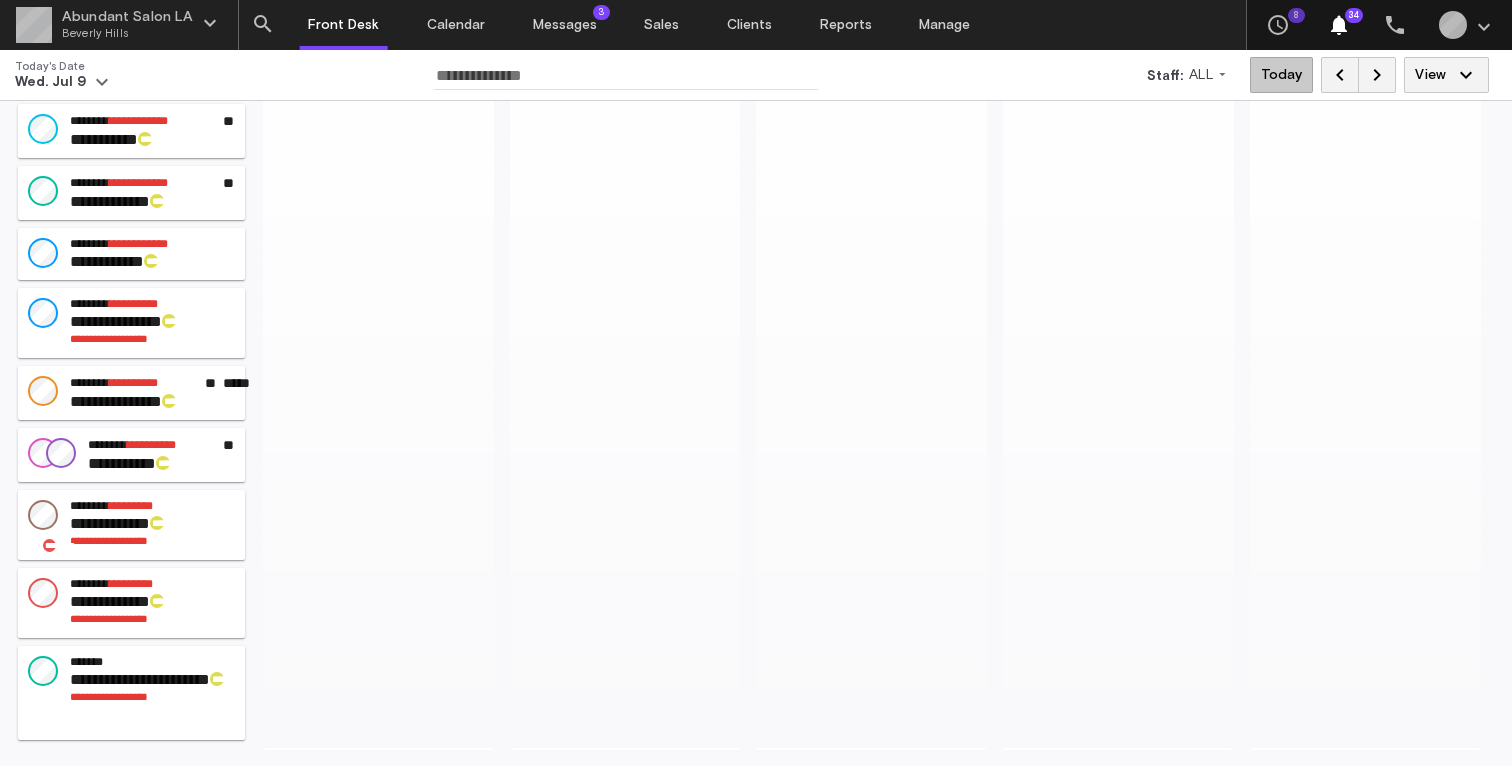 scroll, scrollTop: 0, scrollLeft: 0, axis: both 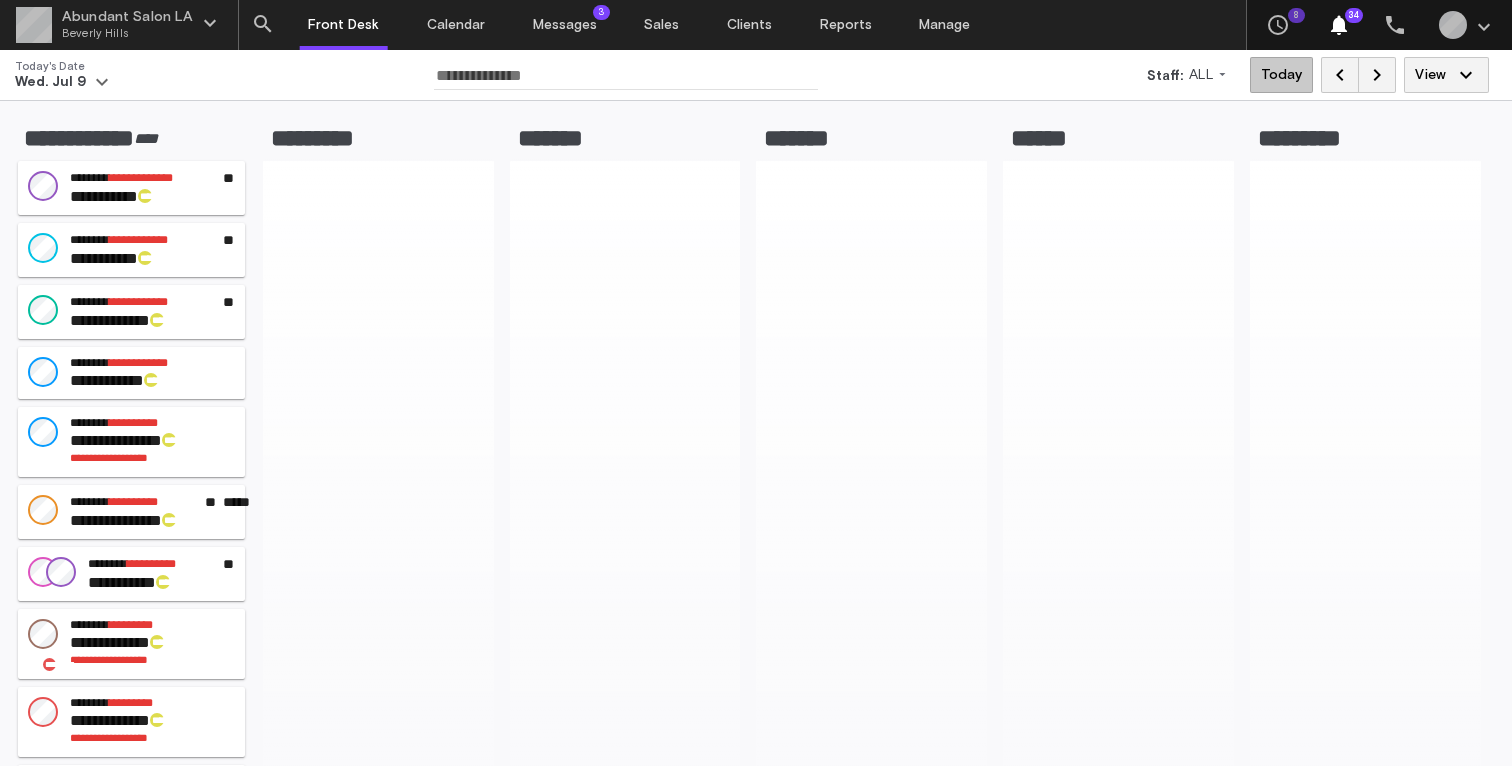 click on "**********" at bounding box center (748, 493) 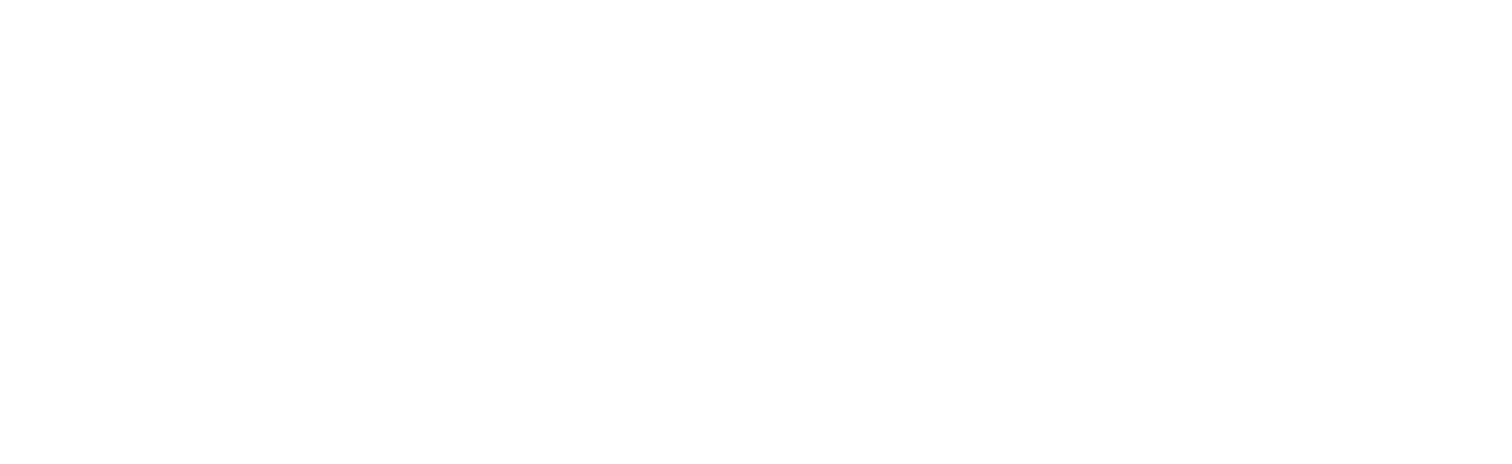 scroll, scrollTop: 0, scrollLeft: 0, axis: both 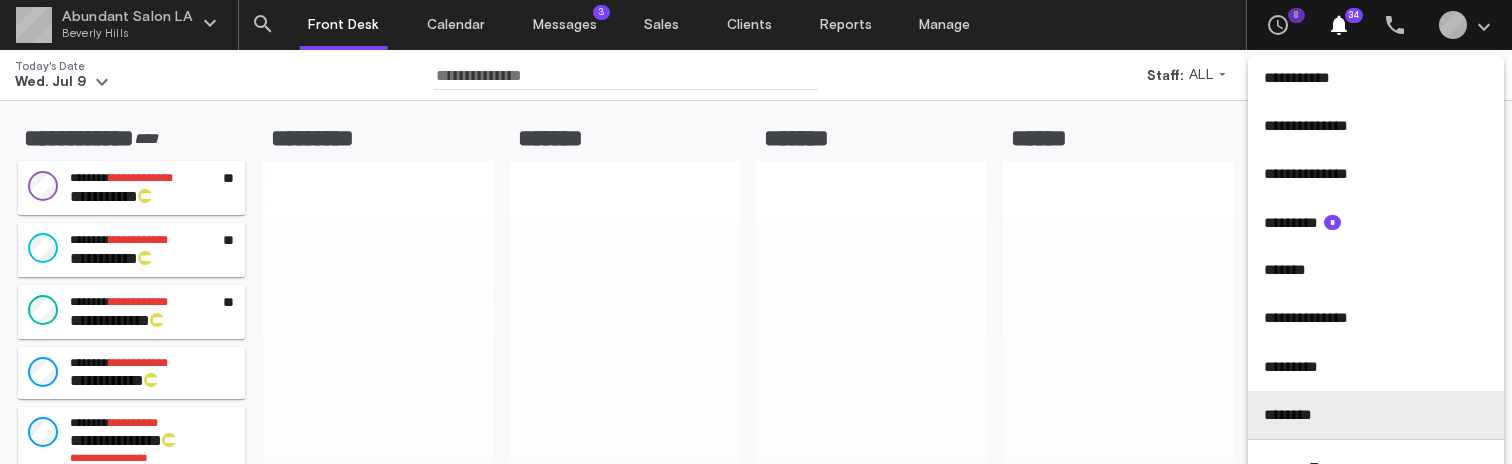 click on "********" at bounding box center (1376, 415) 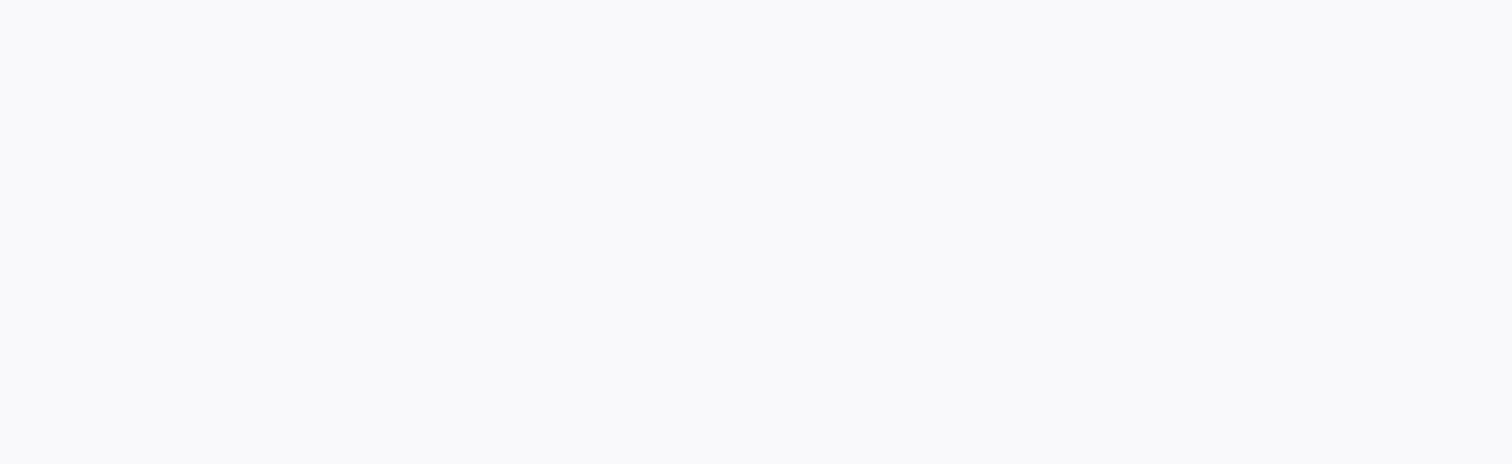 scroll, scrollTop: 0, scrollLeft: 0, axis: both 